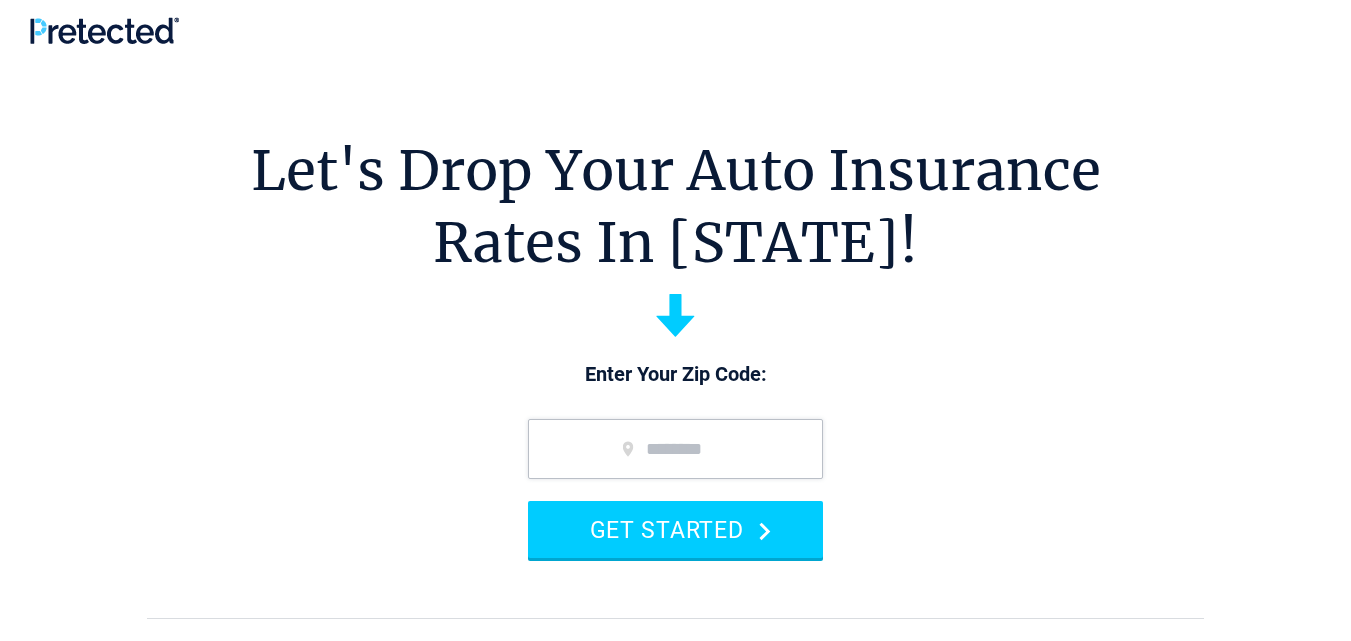 scroll, scrollTop: 0, scrollLeft: 0, axis: both 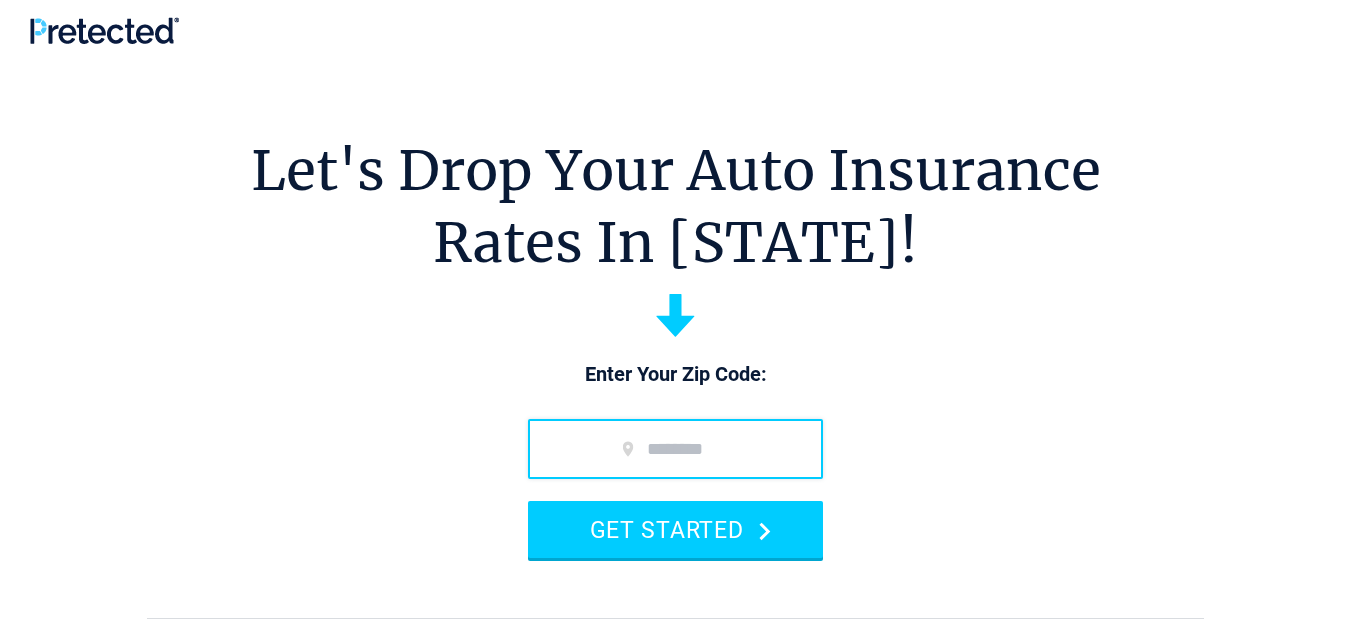 click at bounding box center (675, 449) 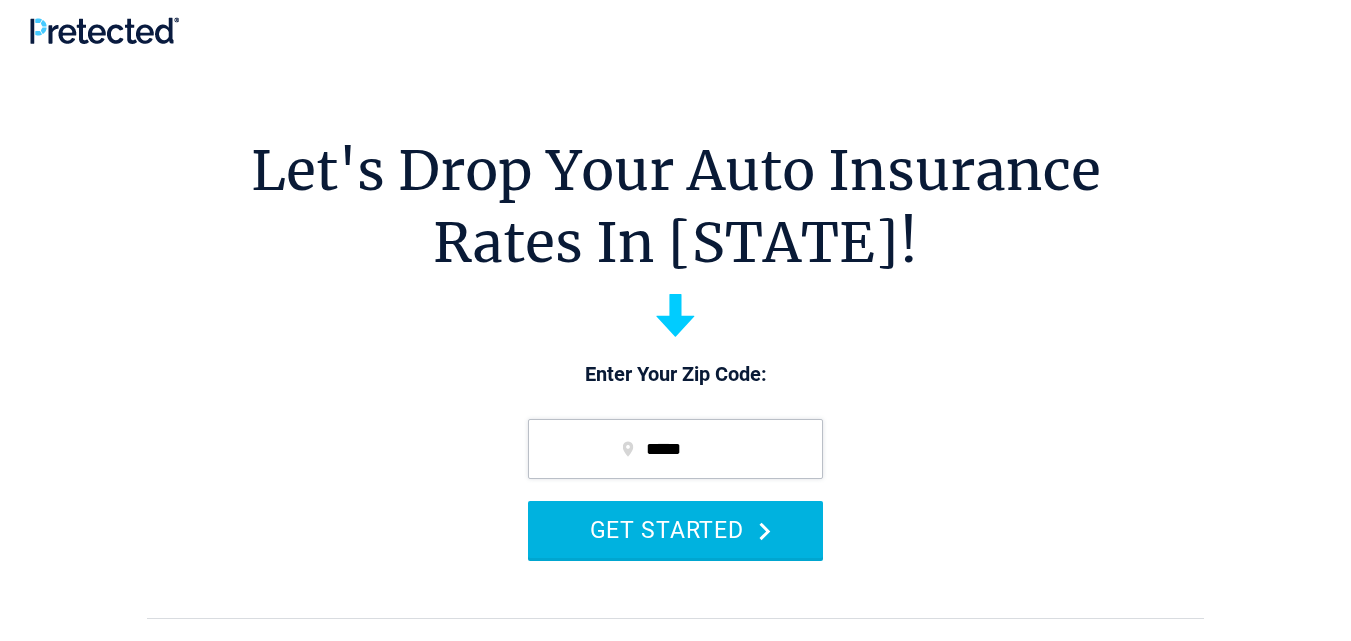 type on "*****" 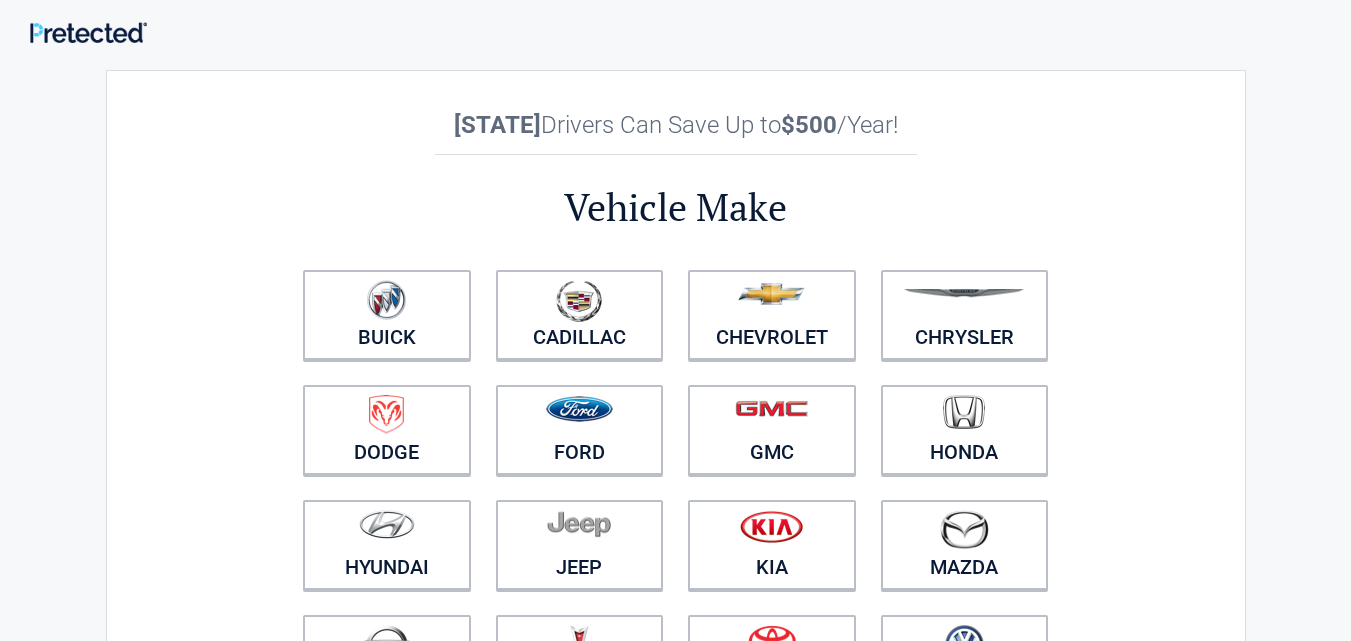 scroll, scrollTop: 0, scrollLeft: 0, axis: both 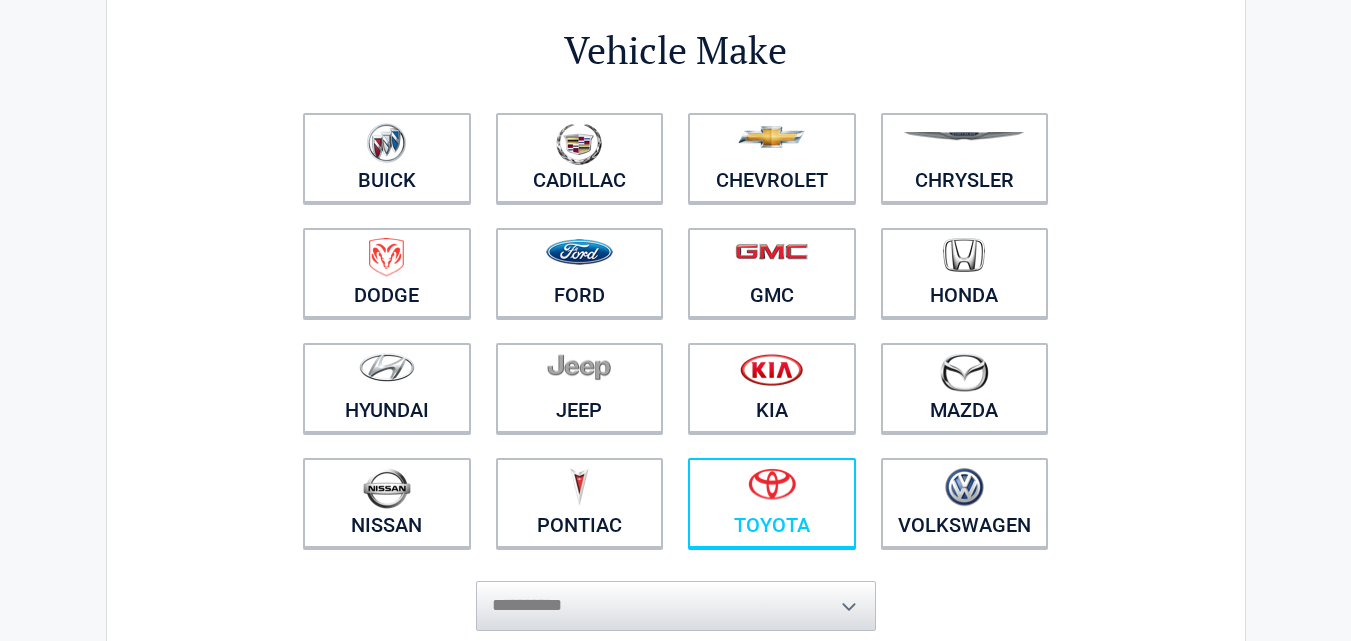 click at bounding box center (772, 490) 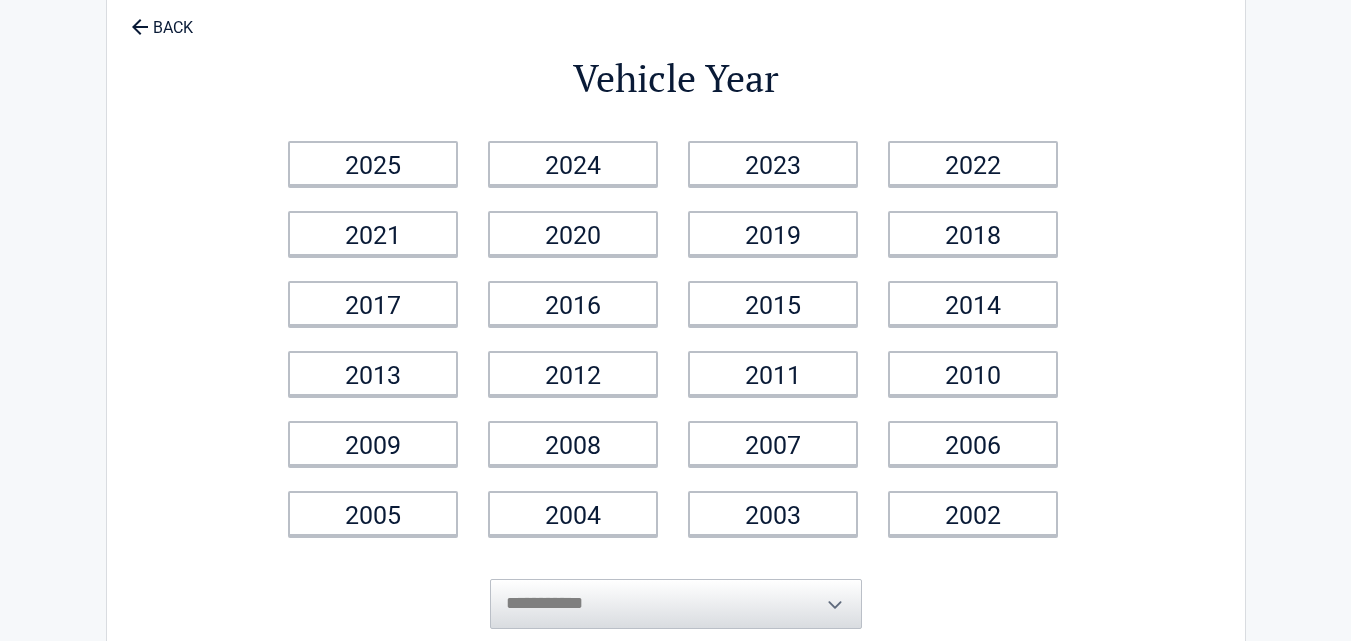 scroll, scrollTop: 0, scrollLeft: 0, axis: both 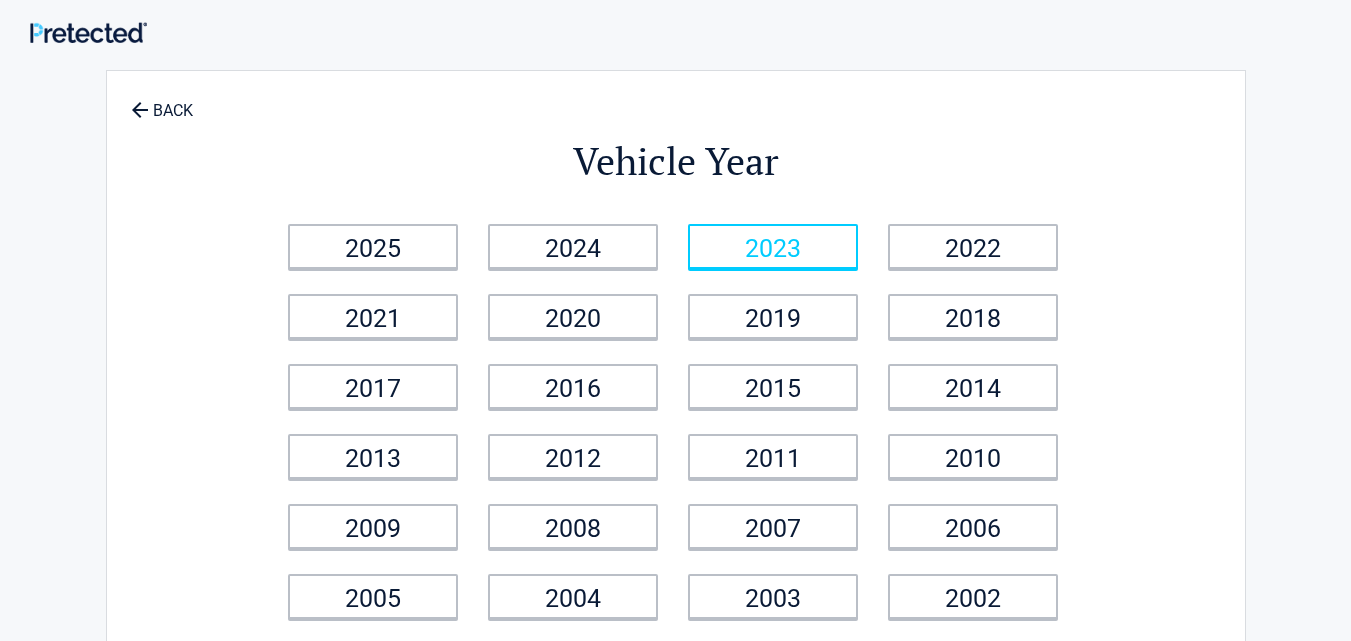 click on "2023" at bounding box center (773, 246) 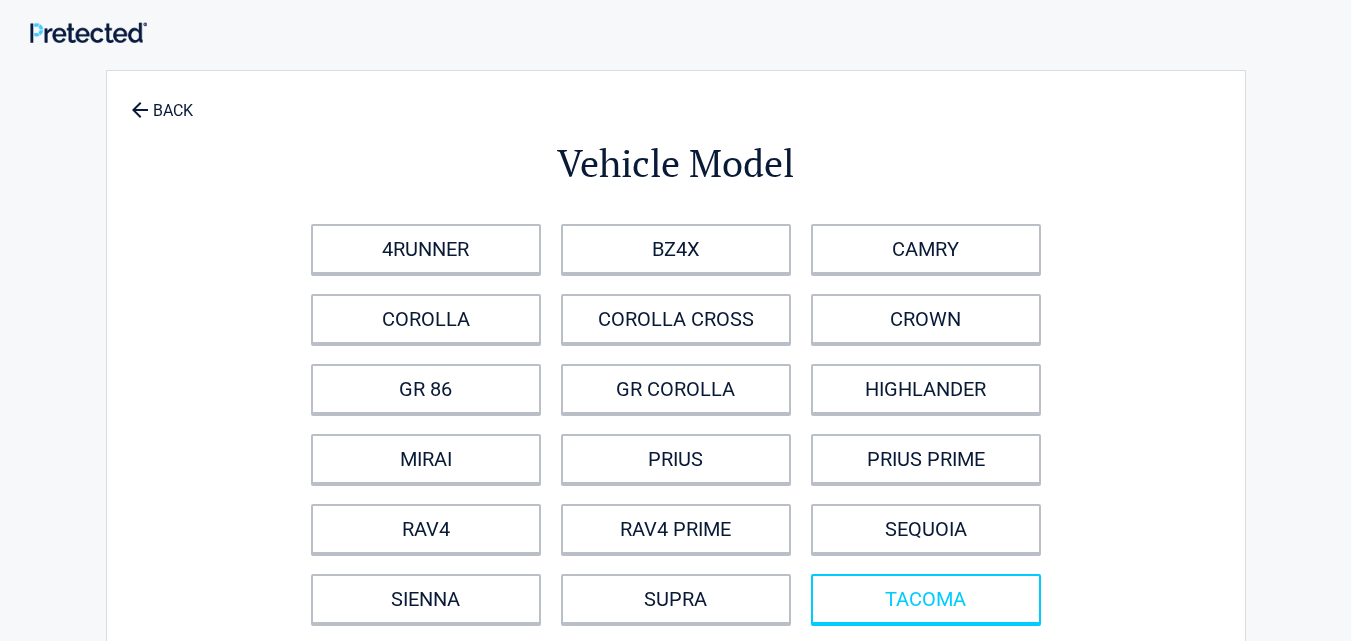 click on "TACOMA" at bounding box center (926, 599) 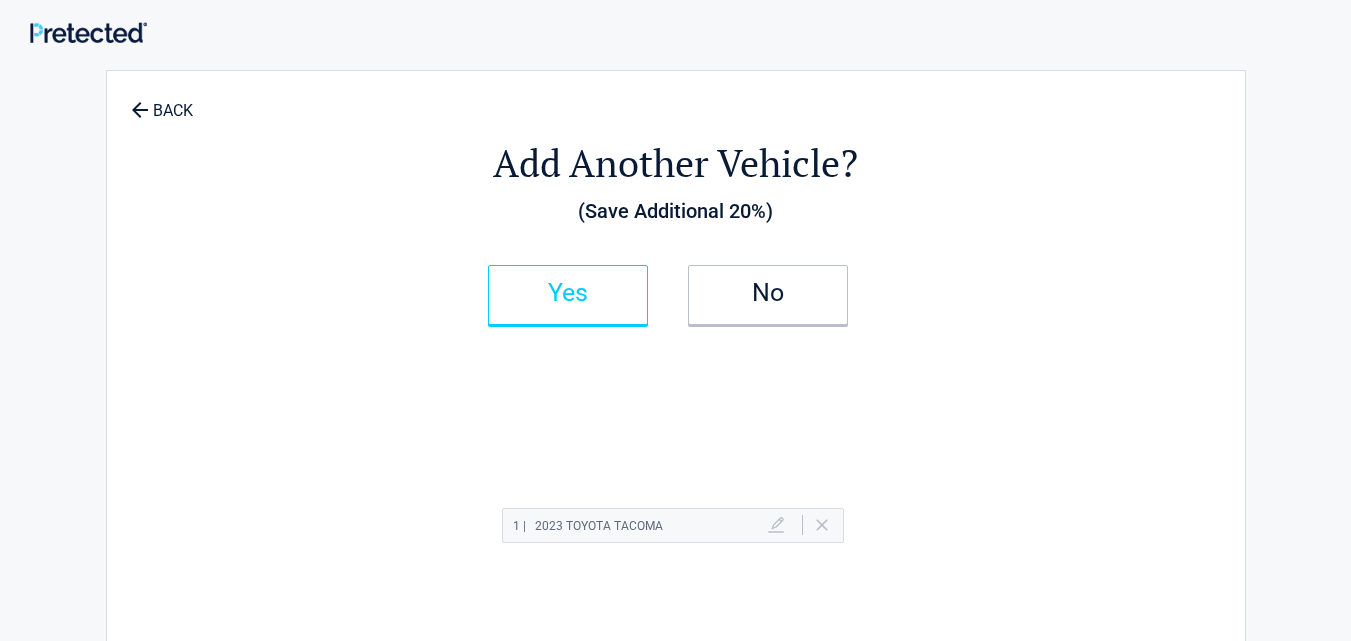 click on "Yes" at bounding box center (568, 293) 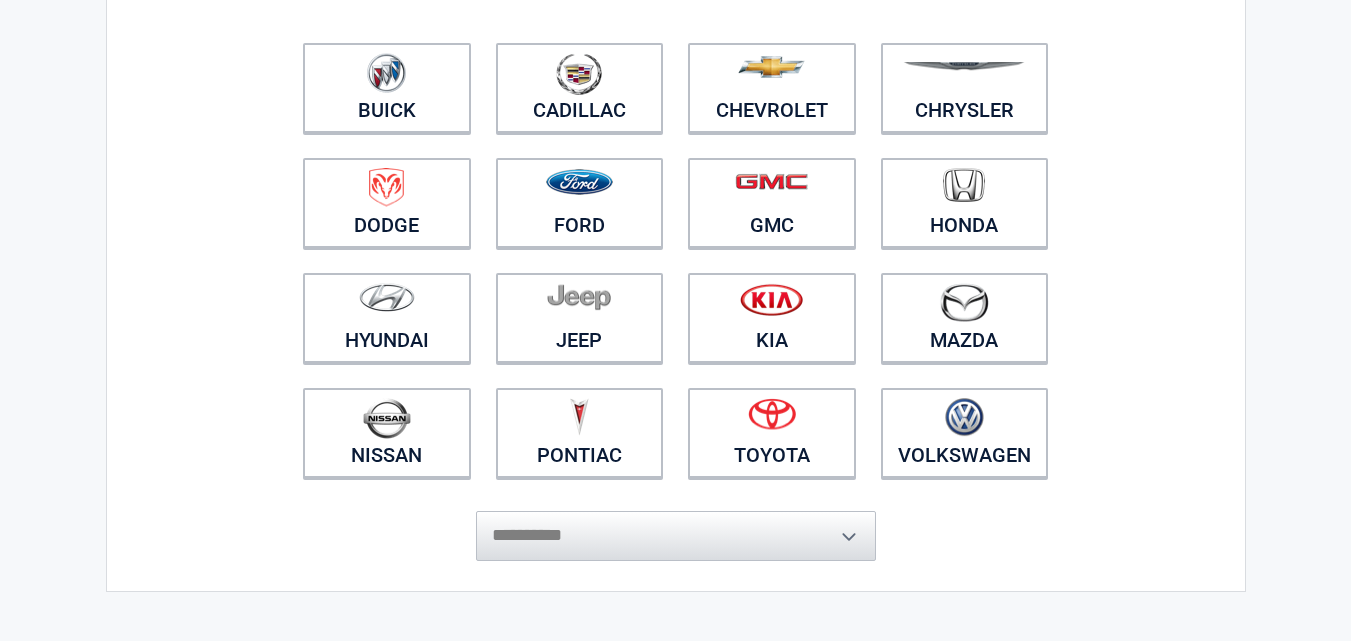 scroll, scrollTop: 230, scrollLeft: 0, axis: vertical 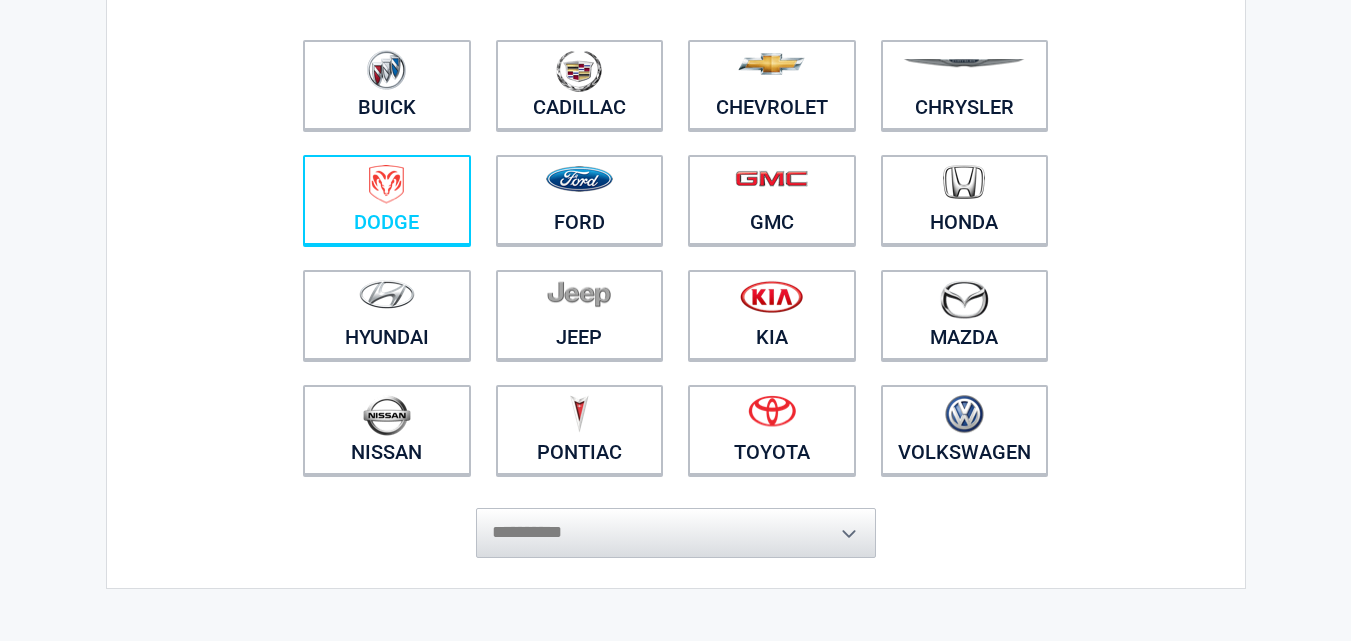 click at bounding box center [387, 187] 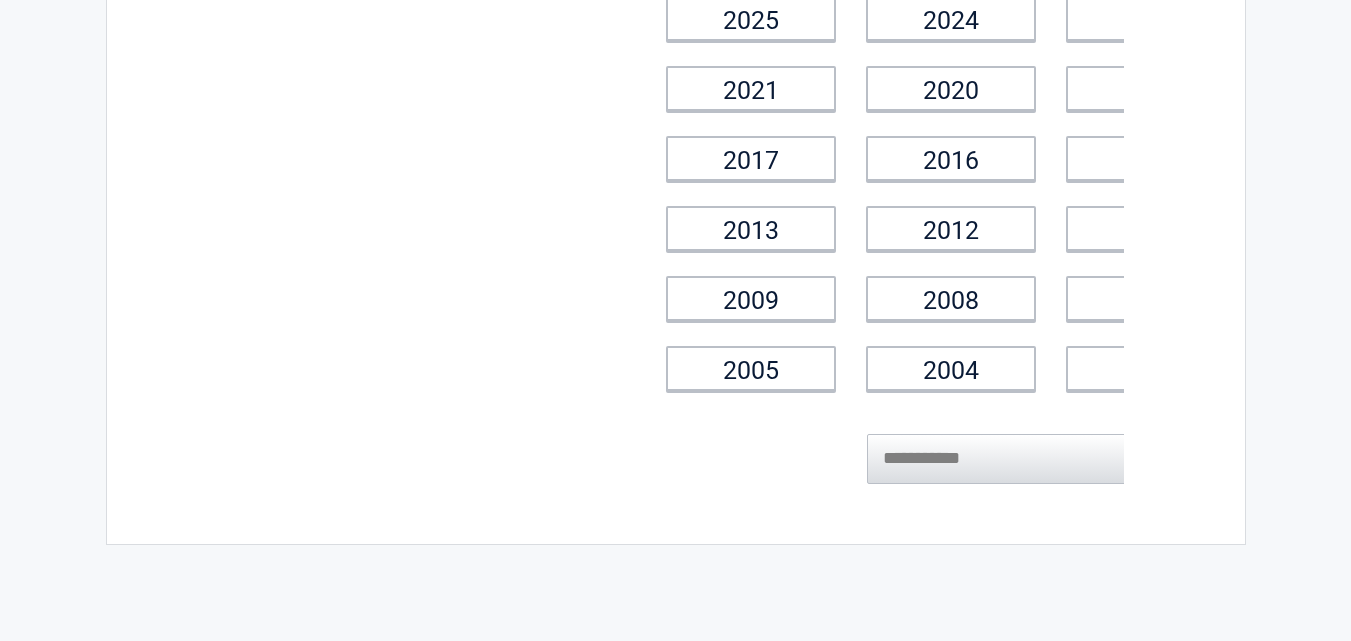 scroll, scrollTop: 0, scrollLeft: 0, axis: both 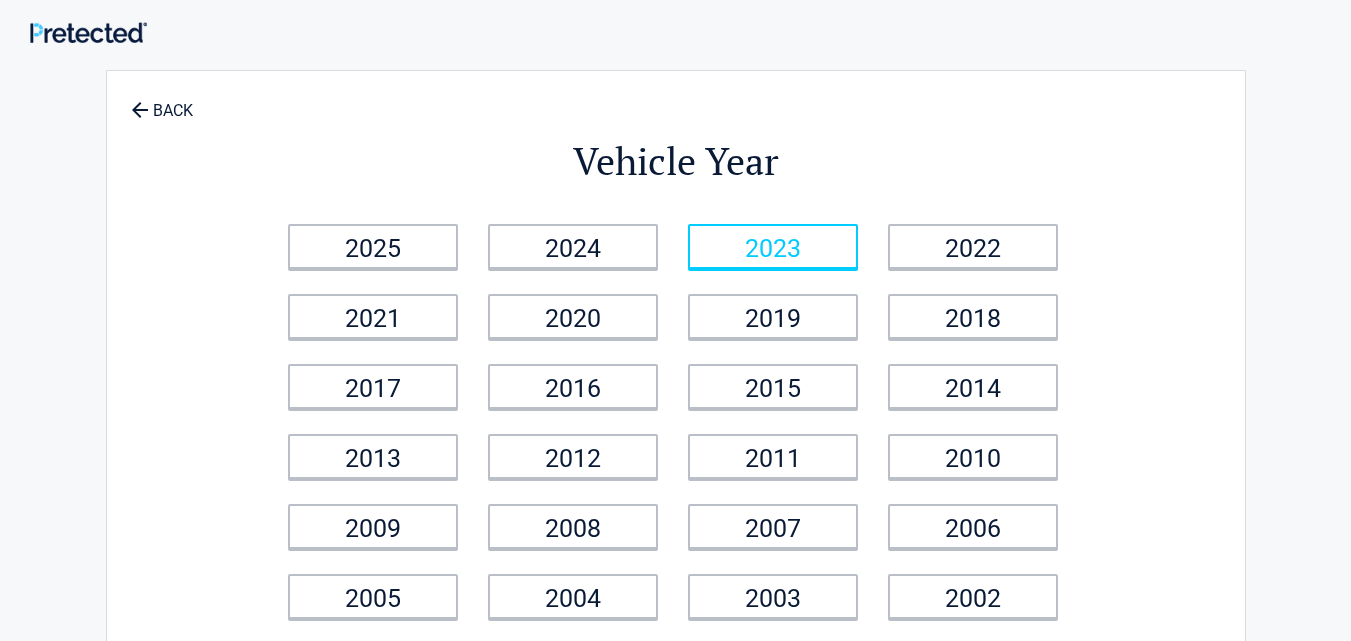 click on "2023" at bounding box center (773, 246) 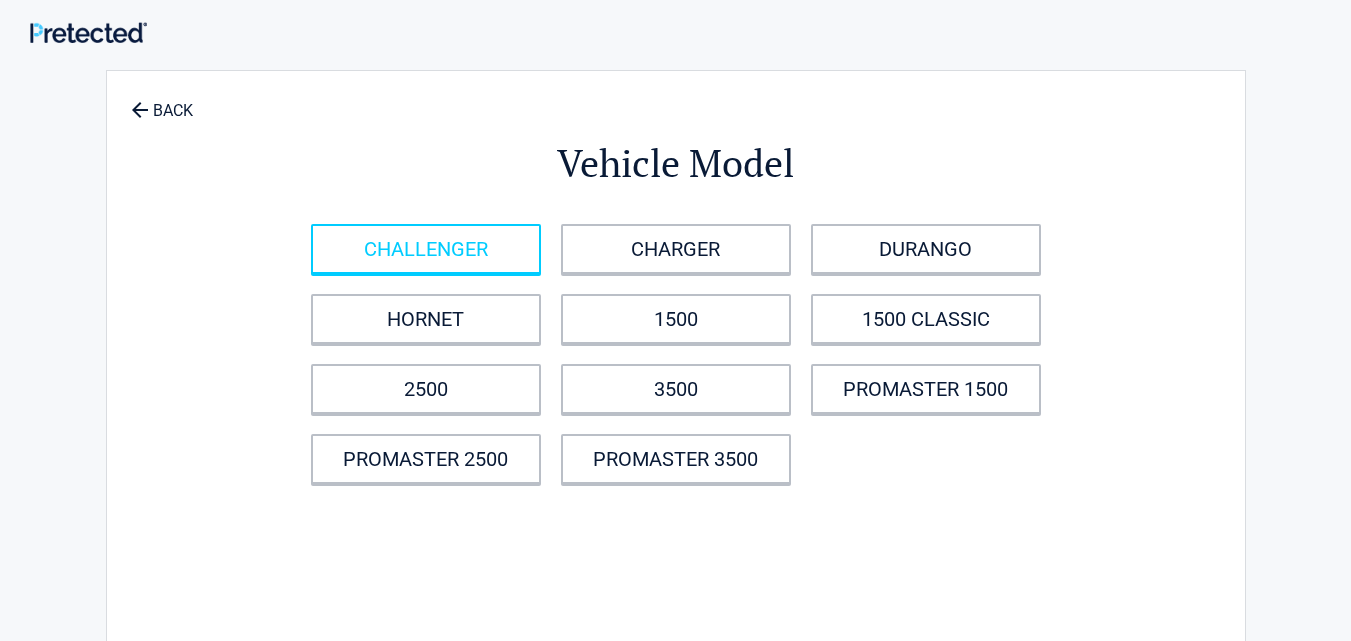 click on "CHALLENGER" at bounding box center (426, 249) 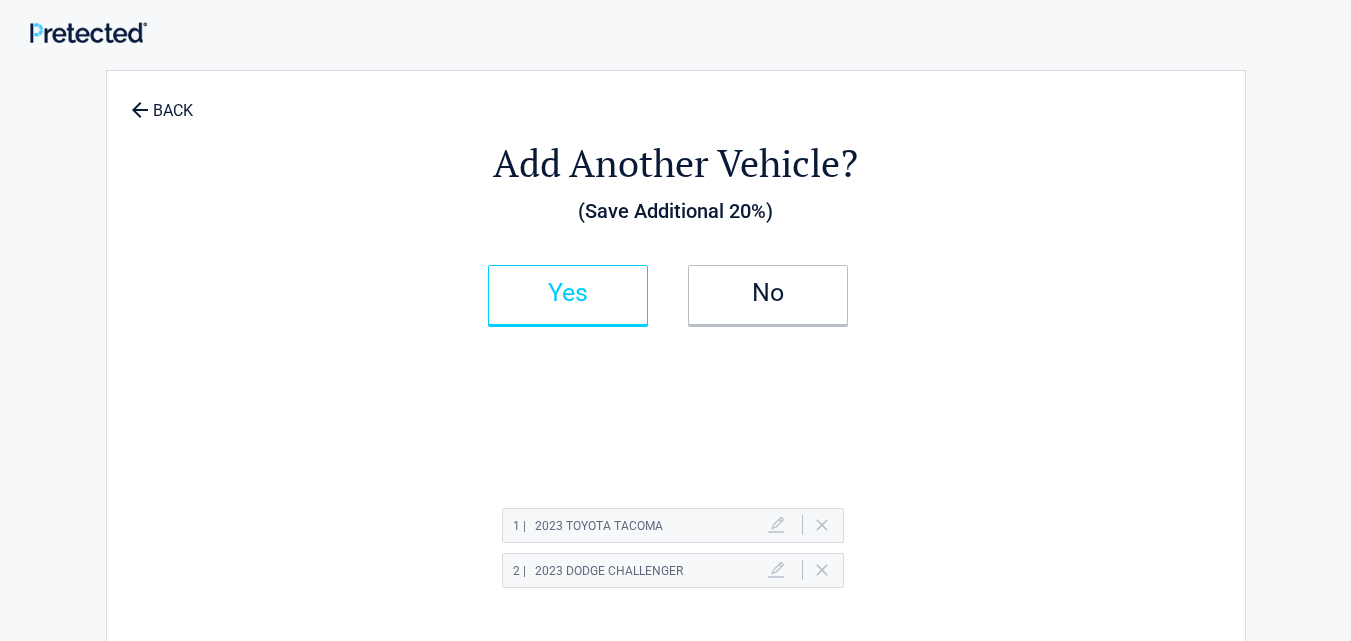 click on "Yes" at bounding box center [568, 293] 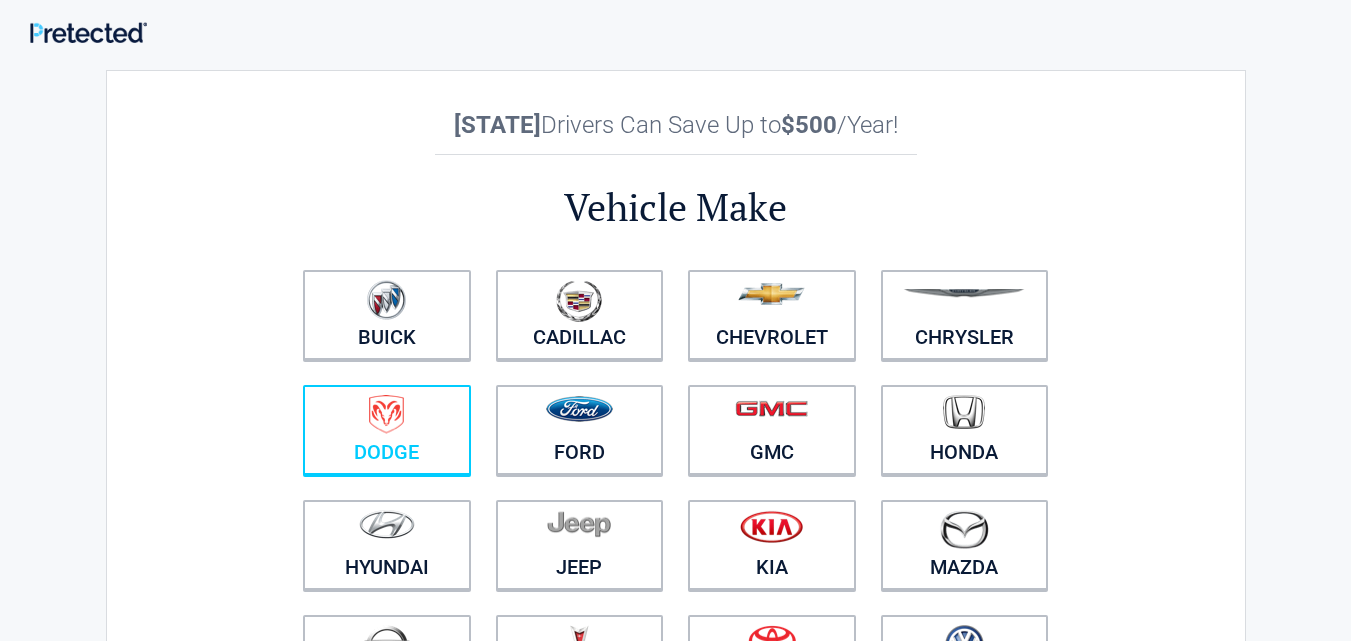 click at bounding box center (386, 414) 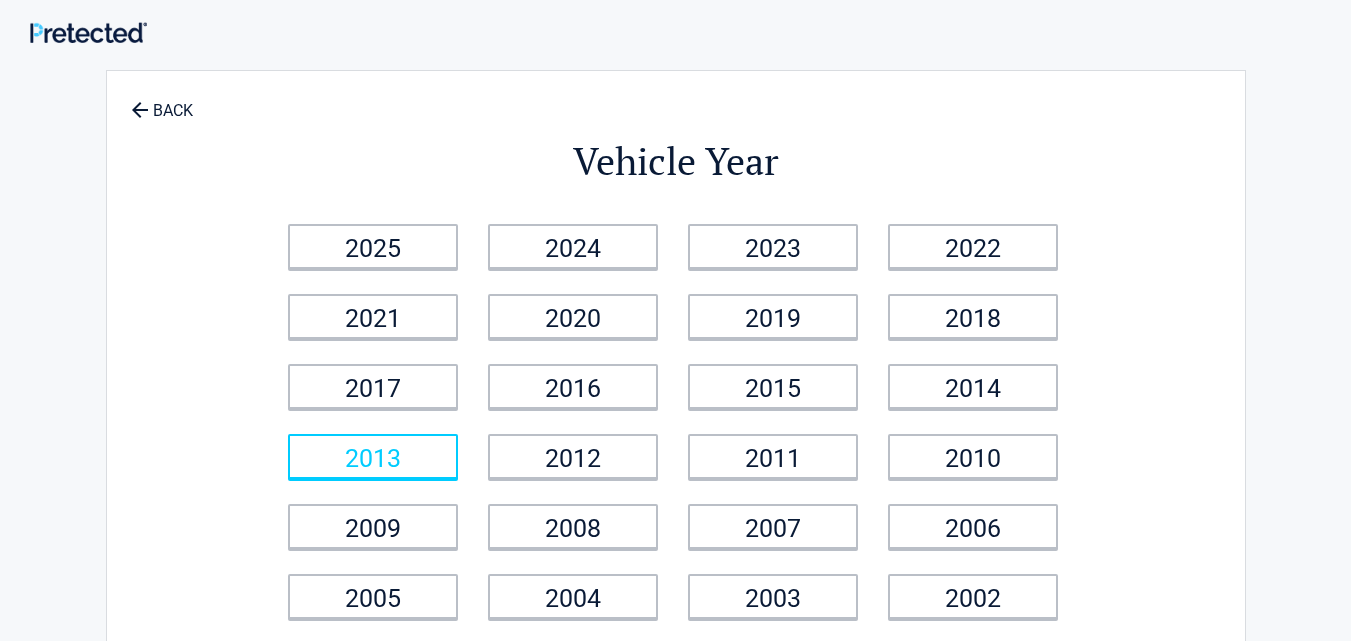 click on "2013" at bounding box center [373, 456] 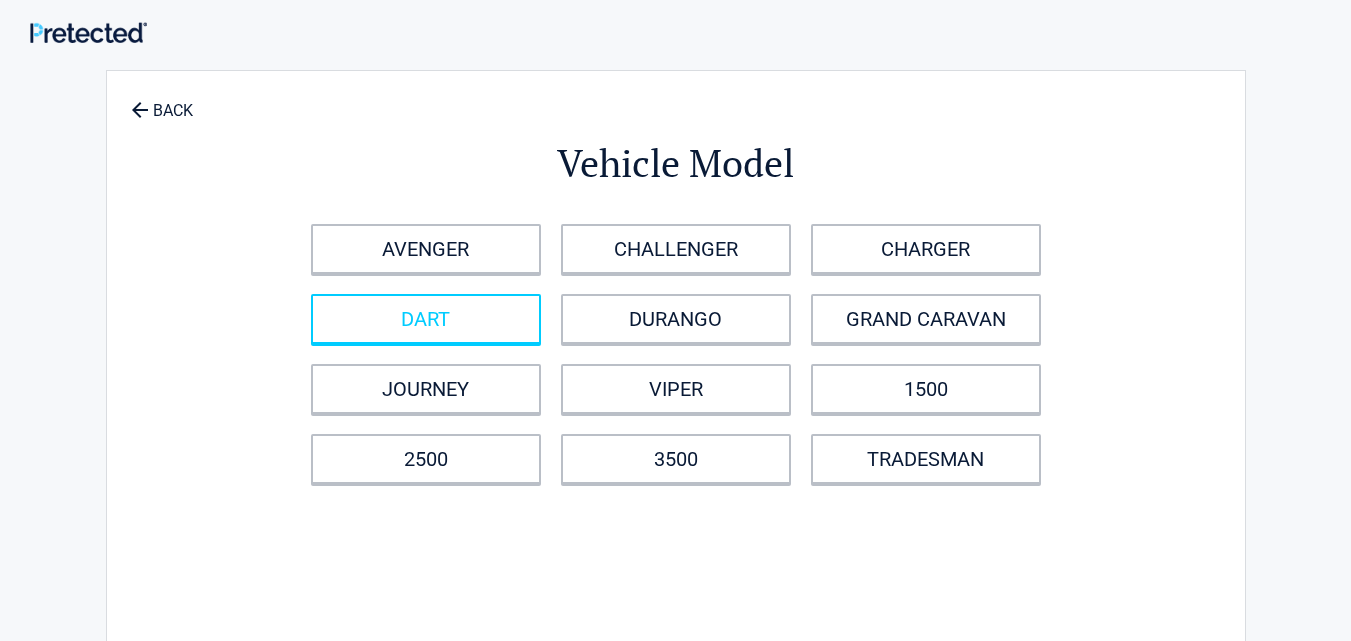 click on "DART" at bounding box center [426, 319] 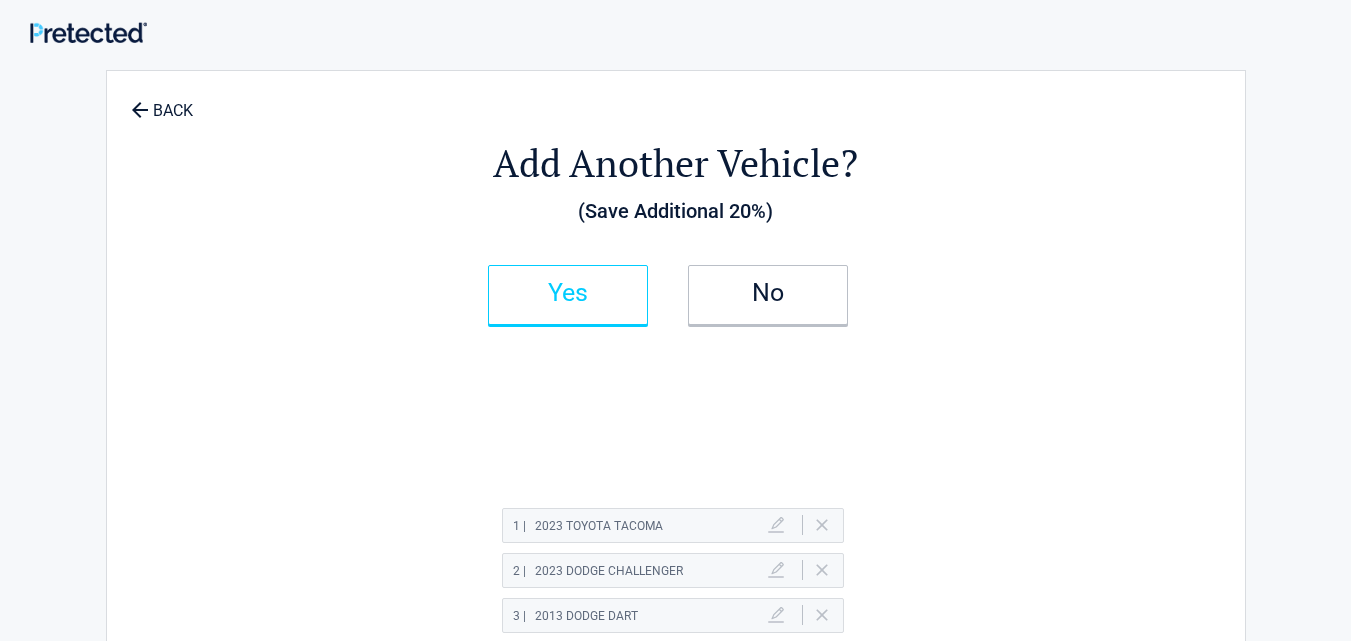 click on "Yes" at bounding box center [568, 295] 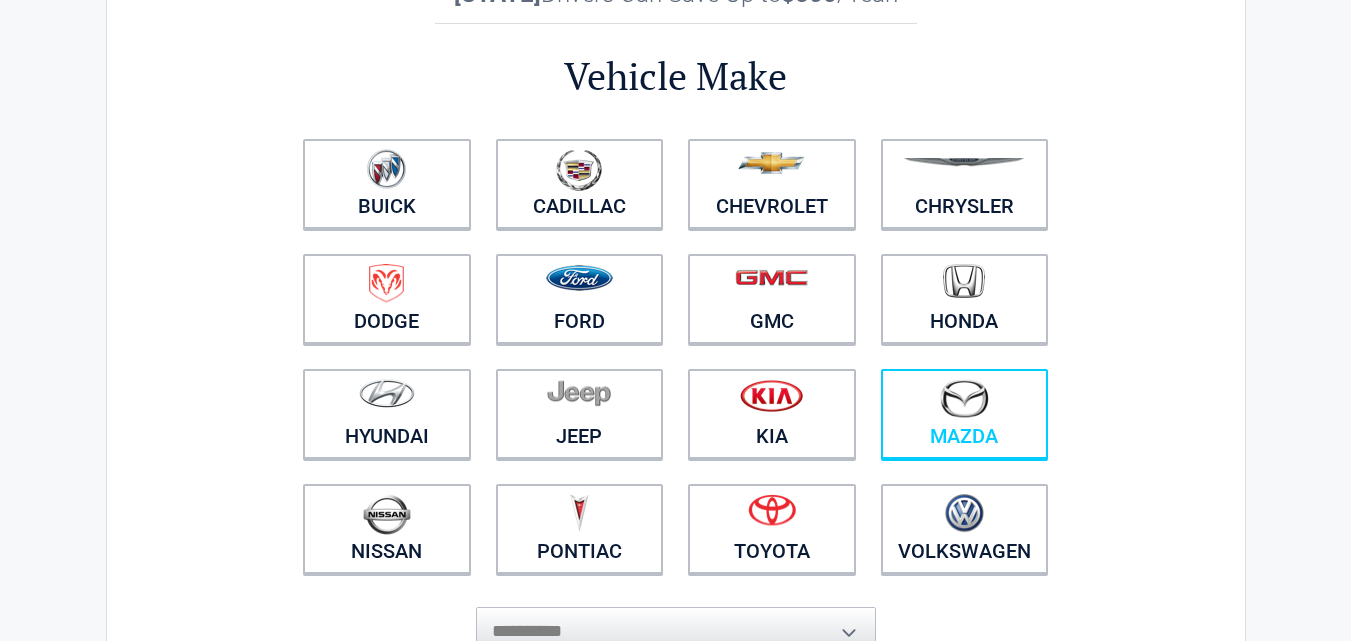 scroll, scrollTop: 151, scrollLeft: 0, axis: vertical 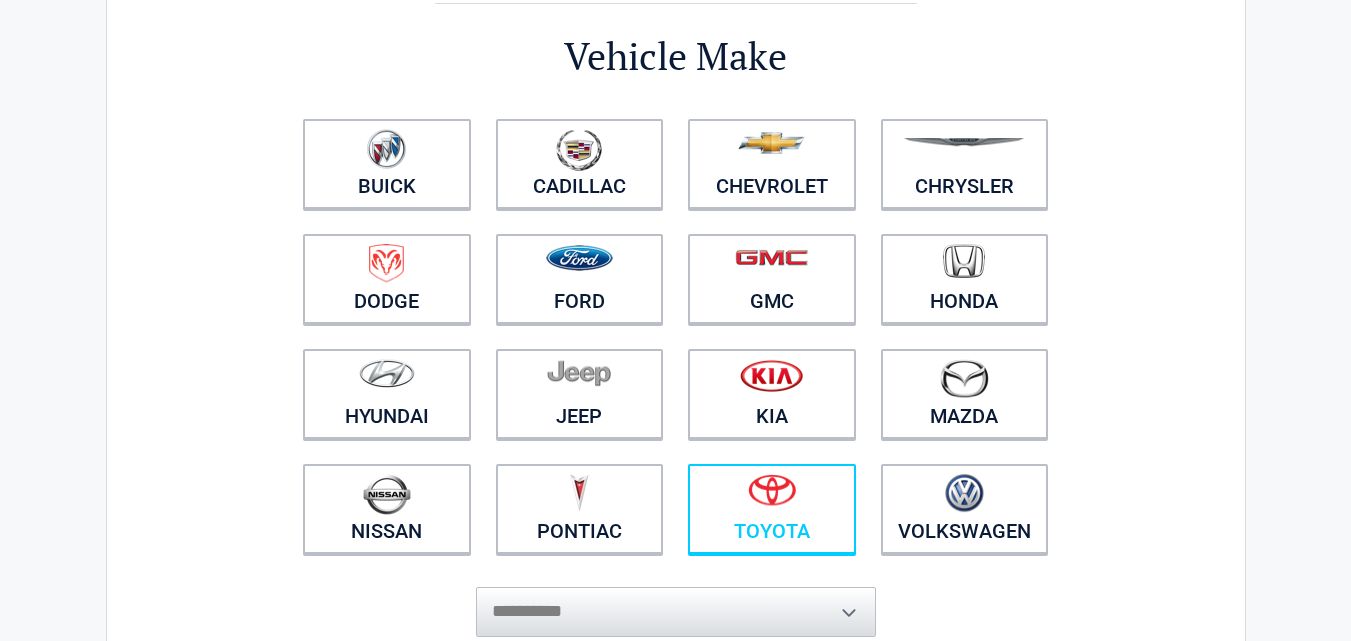 click at bounding box center [772, 496] 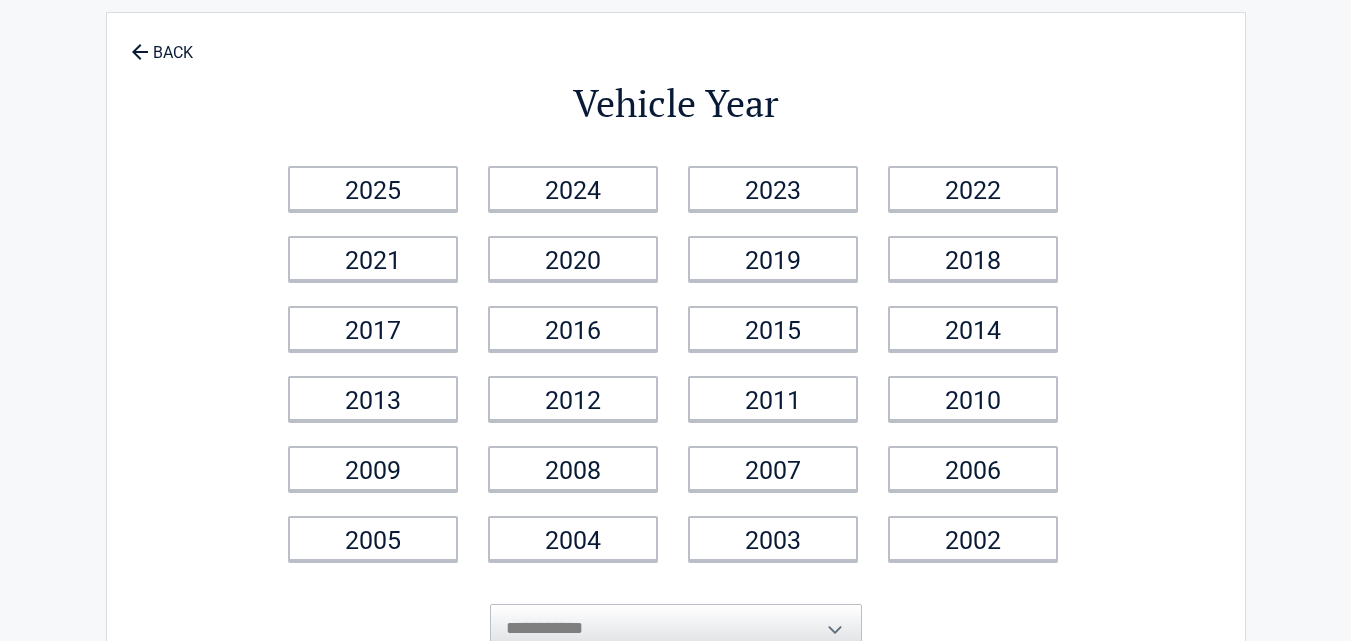 scroll, scrollTop: 0, scrollLeft: 0, axis: both 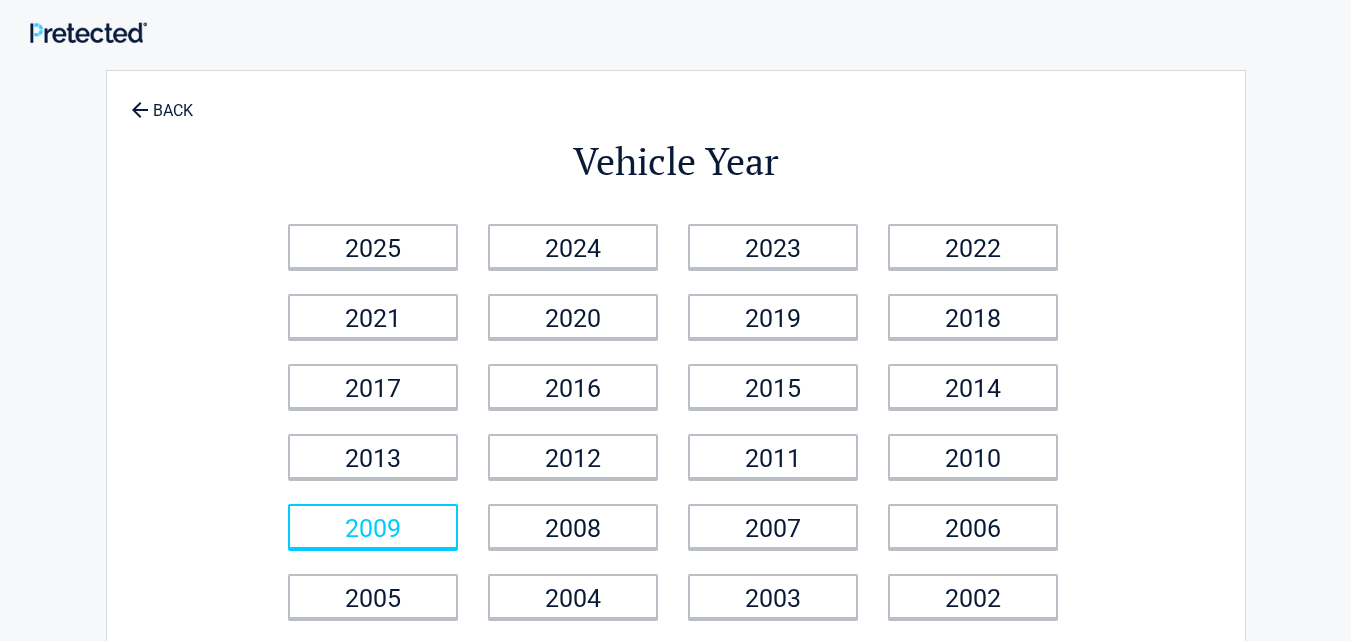 click on "2009" at bounding box center [373, 526] 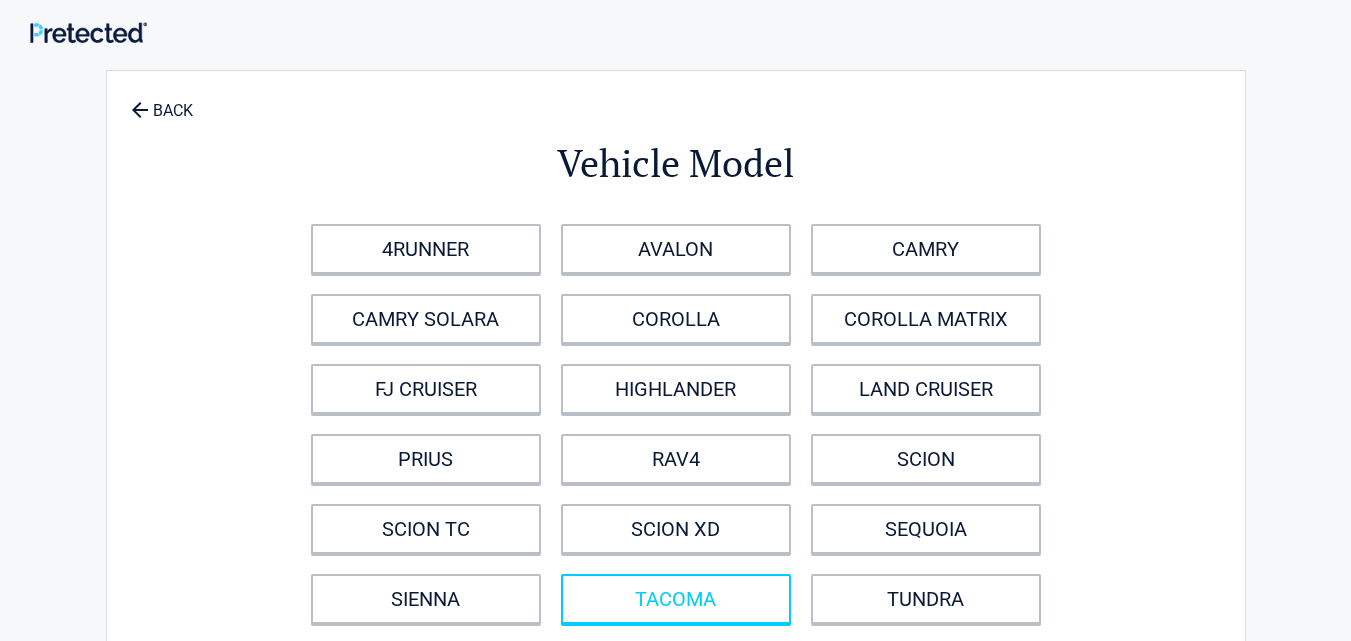 click on "TACOMA" at bounding box center [676, 599] 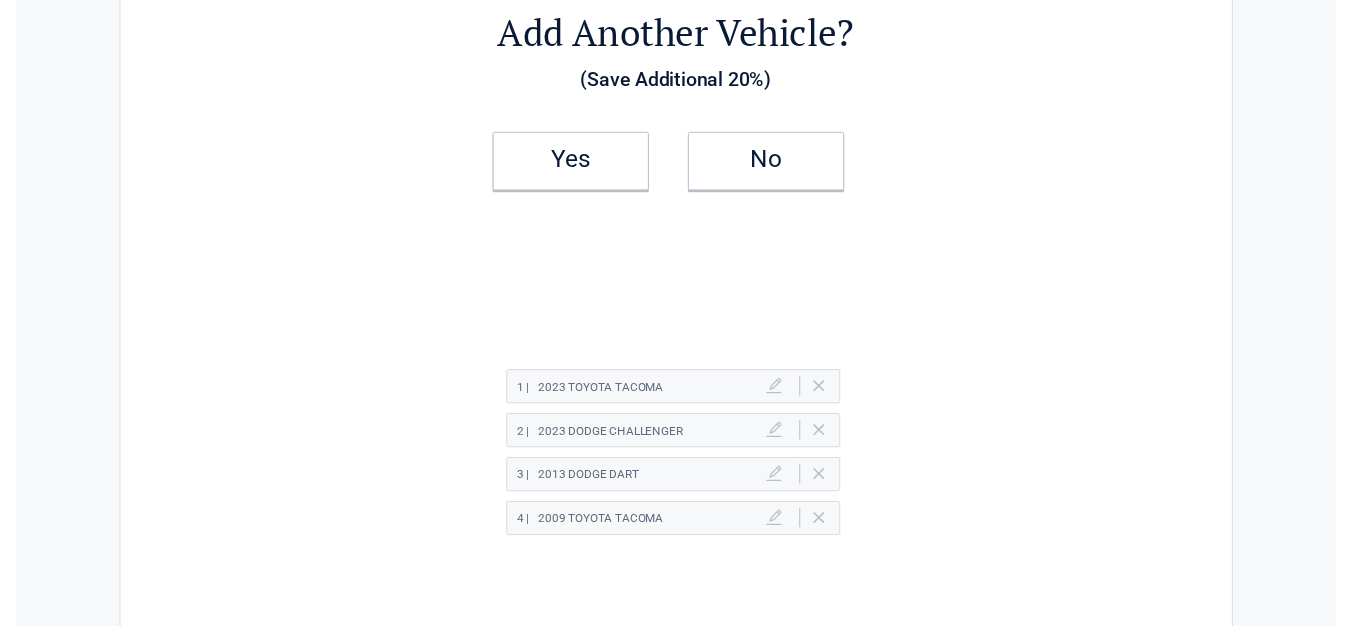 scroll, scrollTop: 131, scrollLeft: 0, axis: vertical 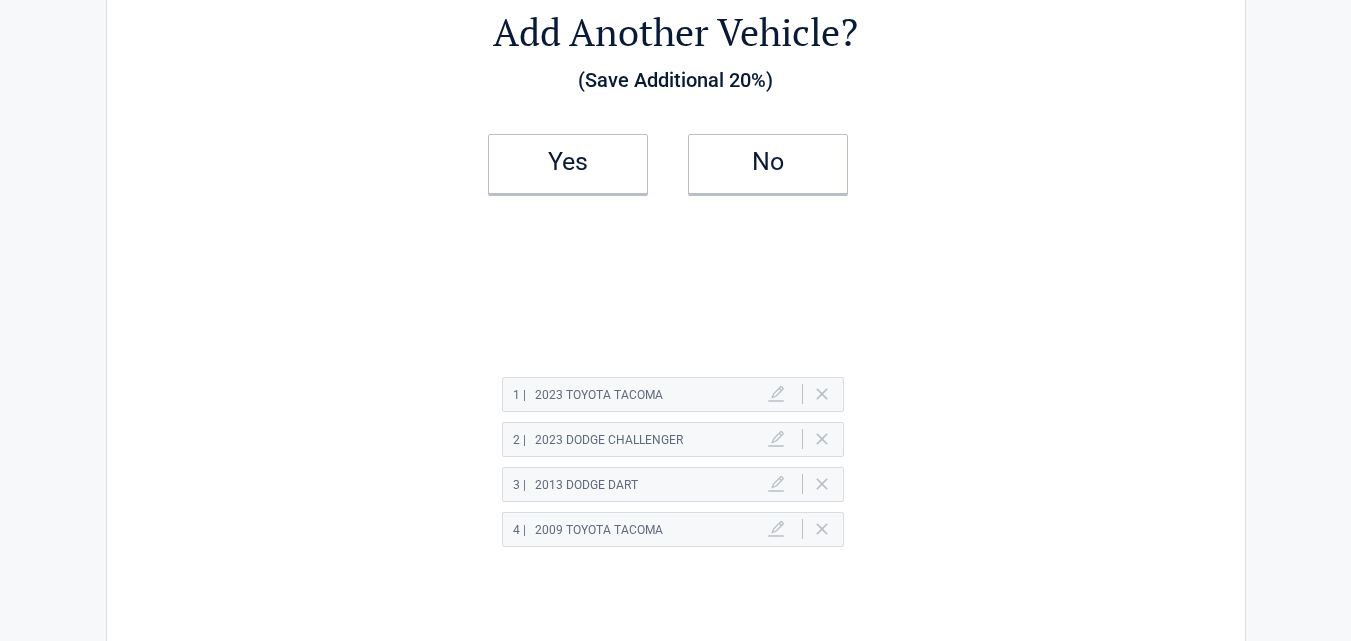 click on "Delete" at bounding box center [822, 529] 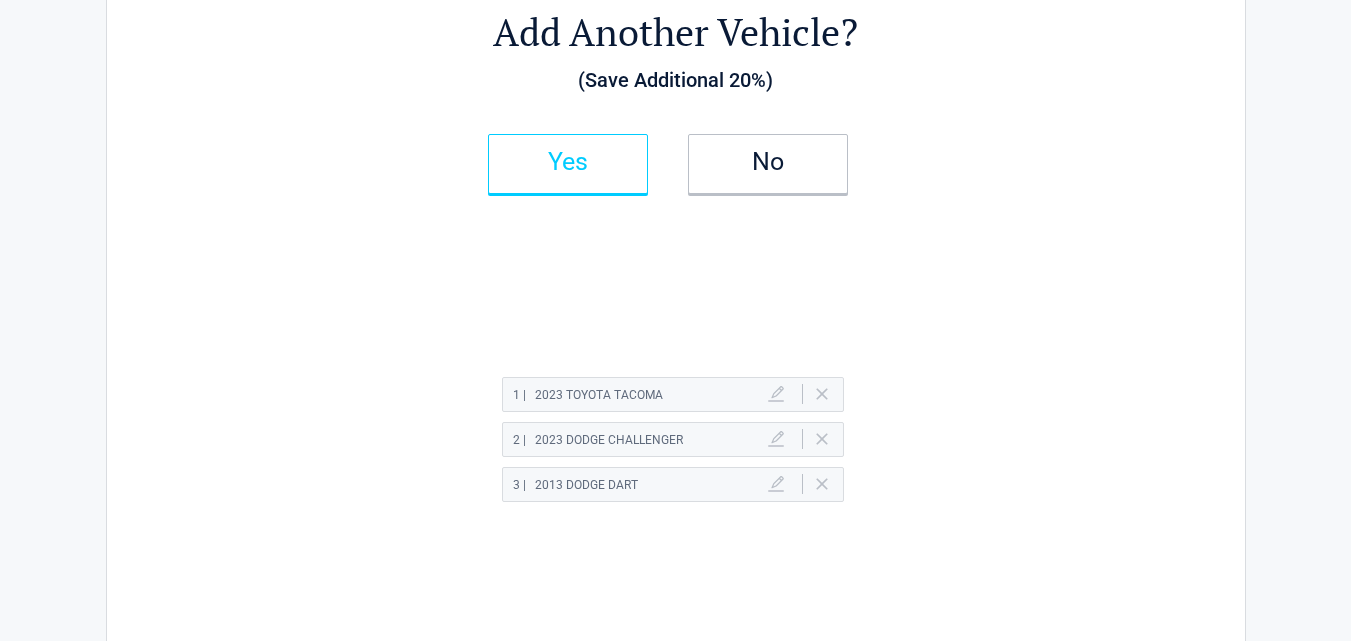 click on "Yes" at bounding box center [568, 162] 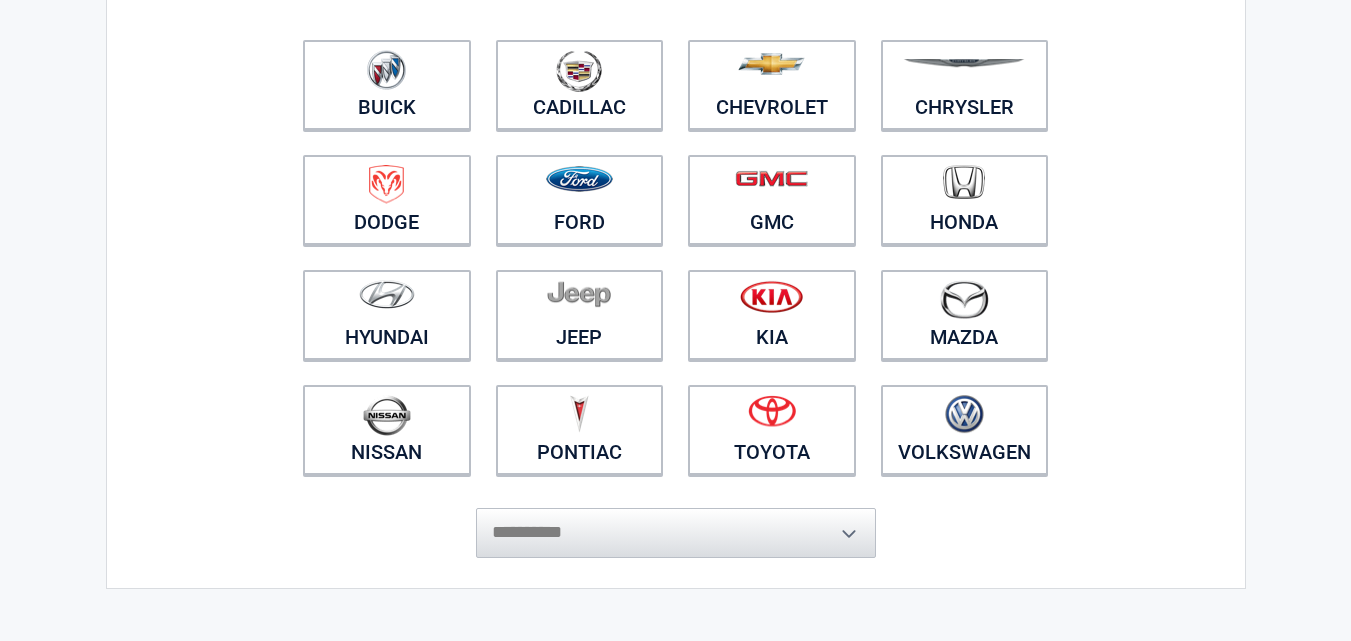 scroll, scrollTop: 235, scrollLeft: 0, axis: vertical 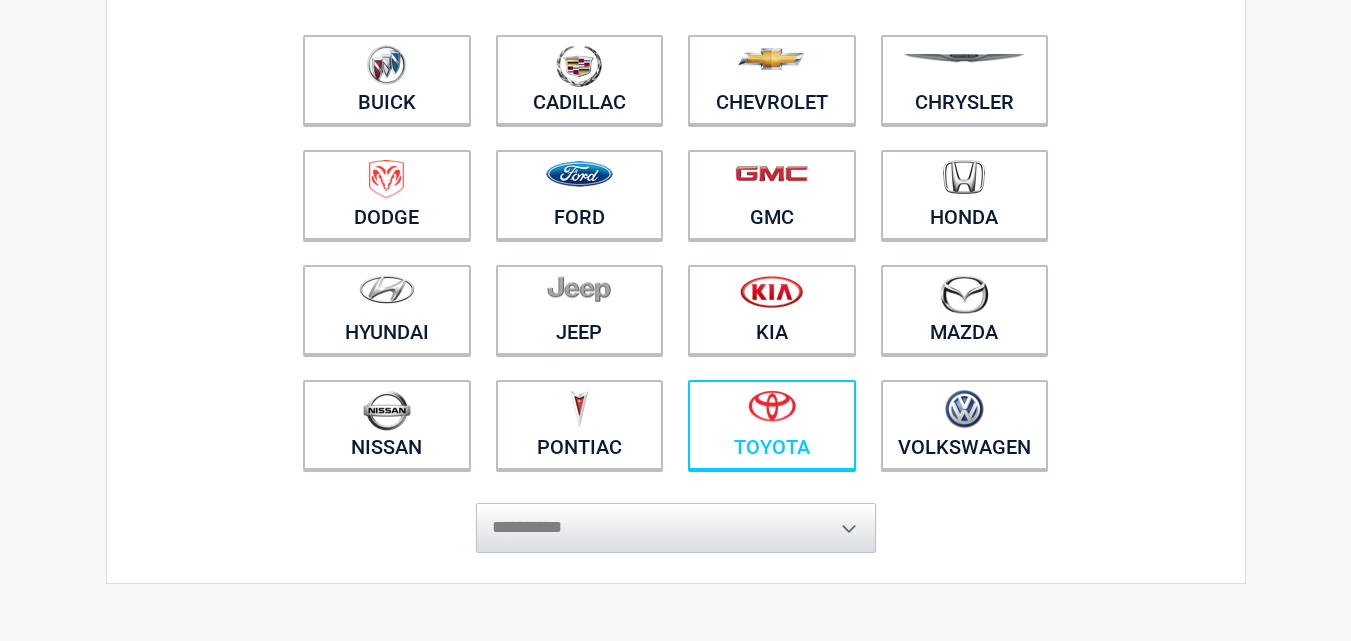 click at bounding box center (772, 412) 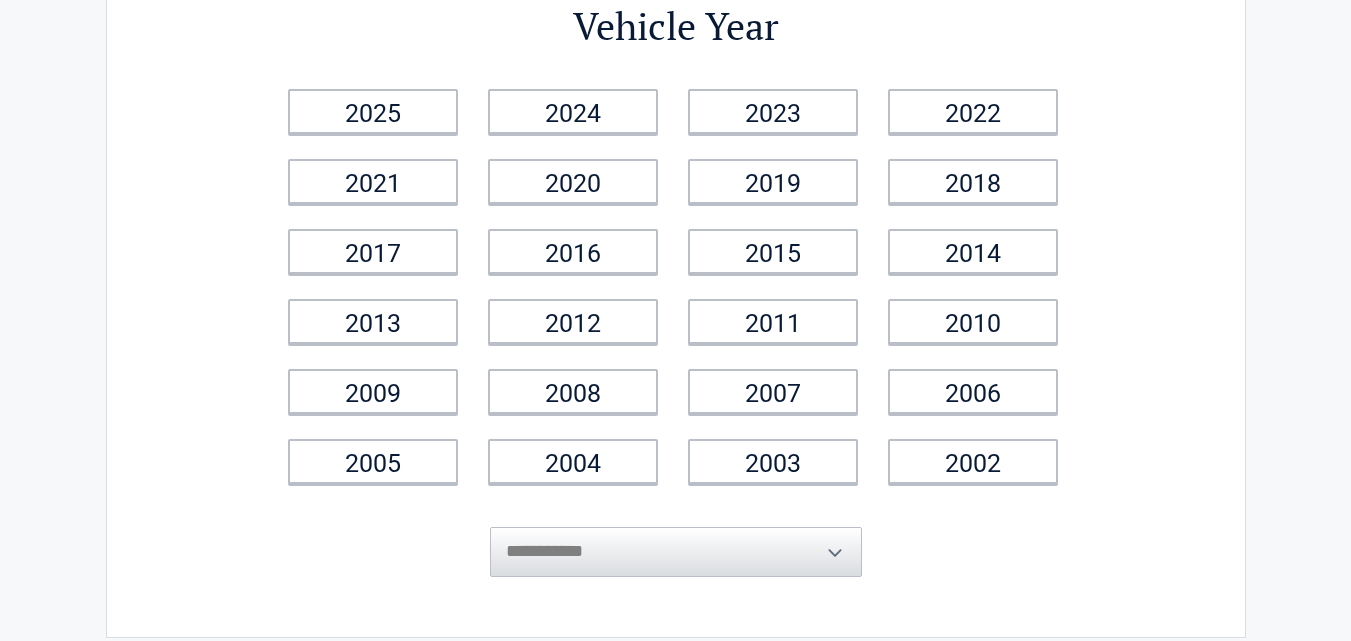 scroll, scrollTop: 0, scrollLeft: 0, axis: both 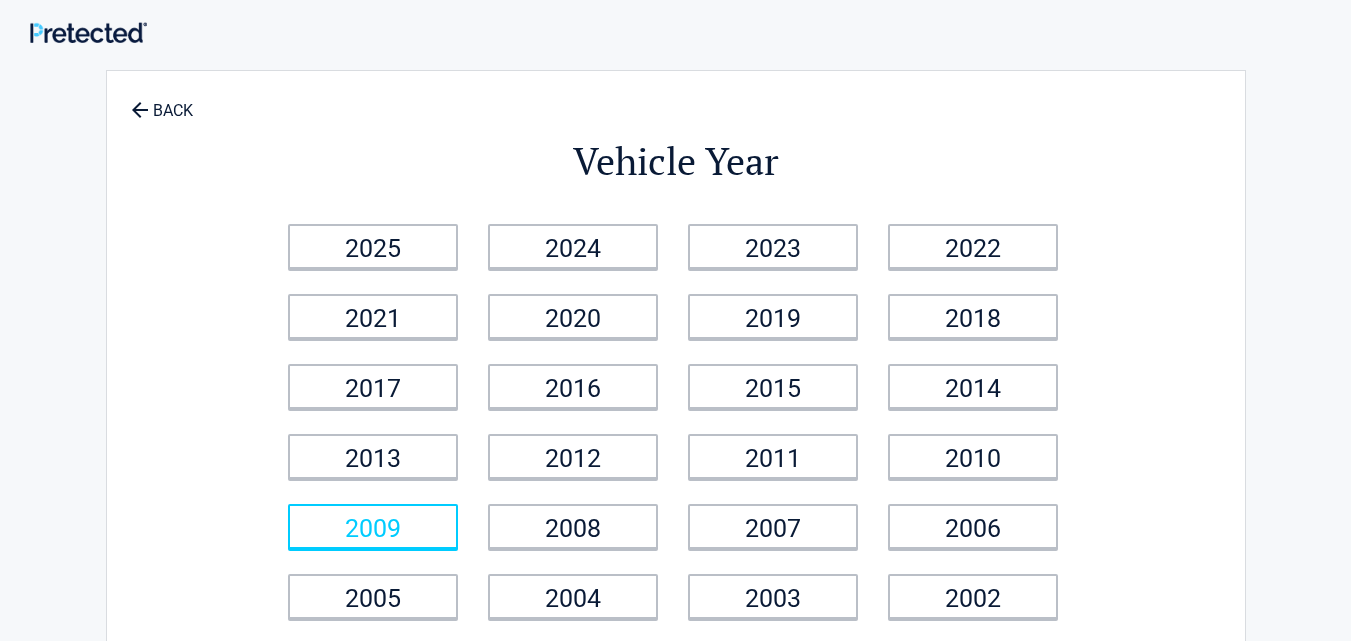 click on "2009" at bounding box center [373, 526] 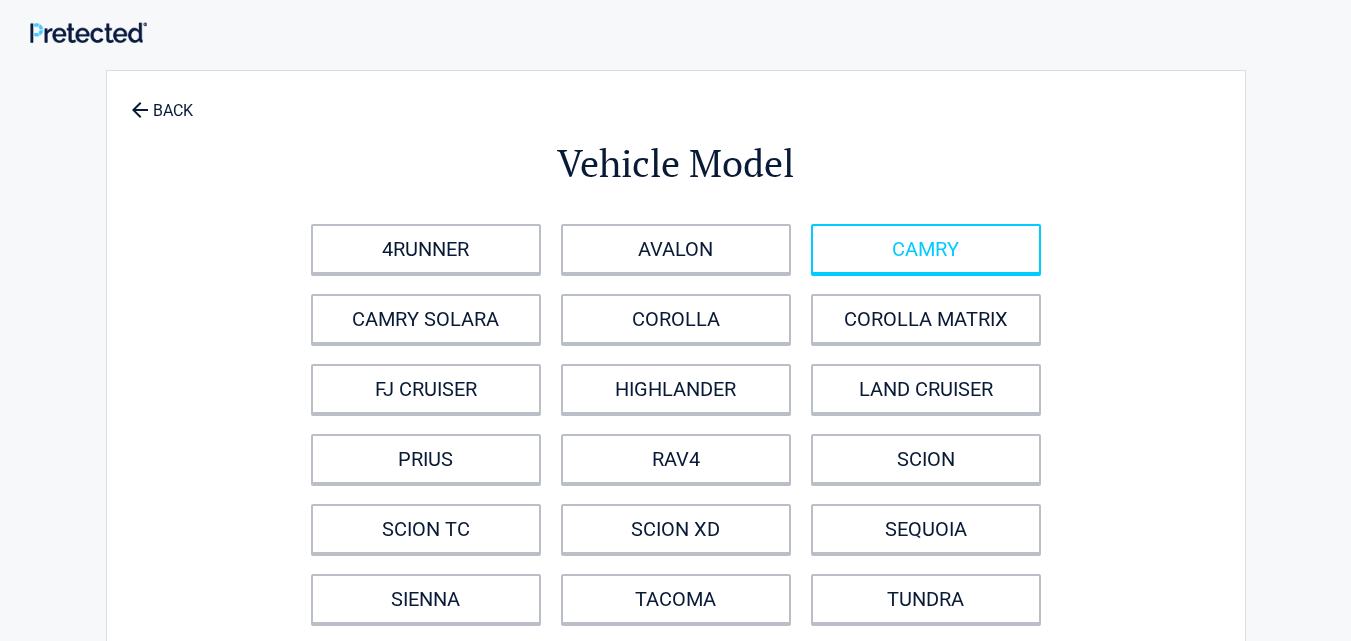 click on "CAMRY" at bounding box center (926, 249) 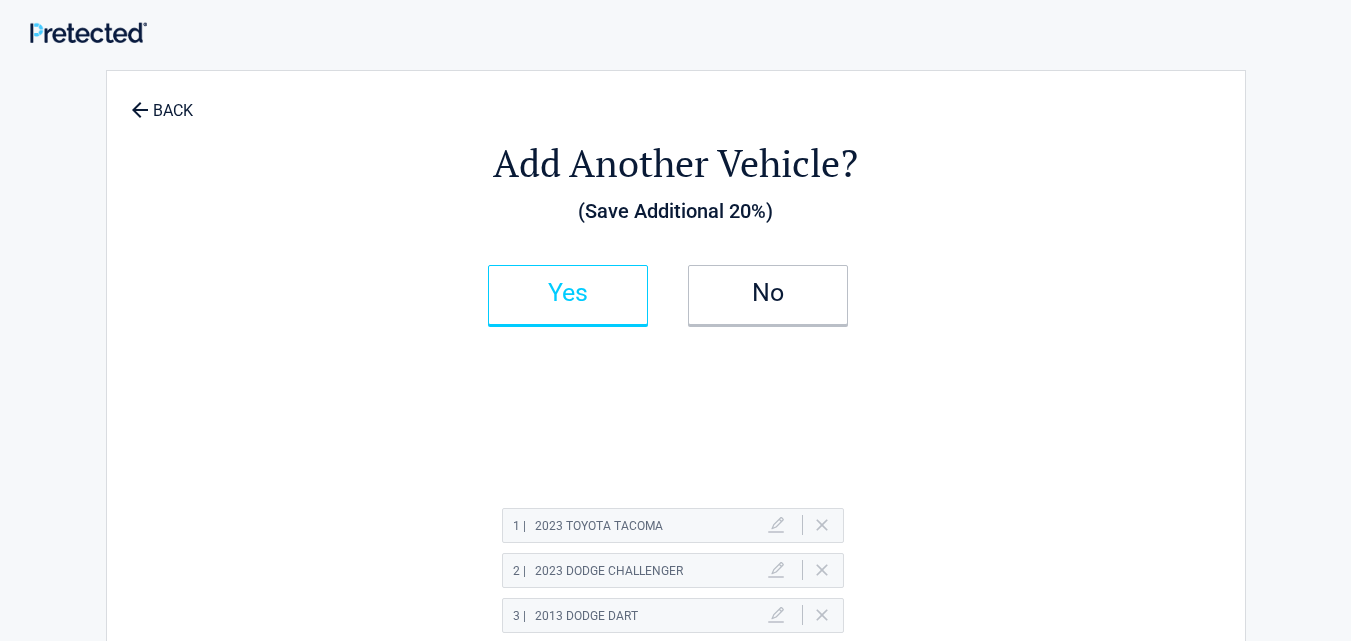 click on "Yes" at bounding box center (568, 293) 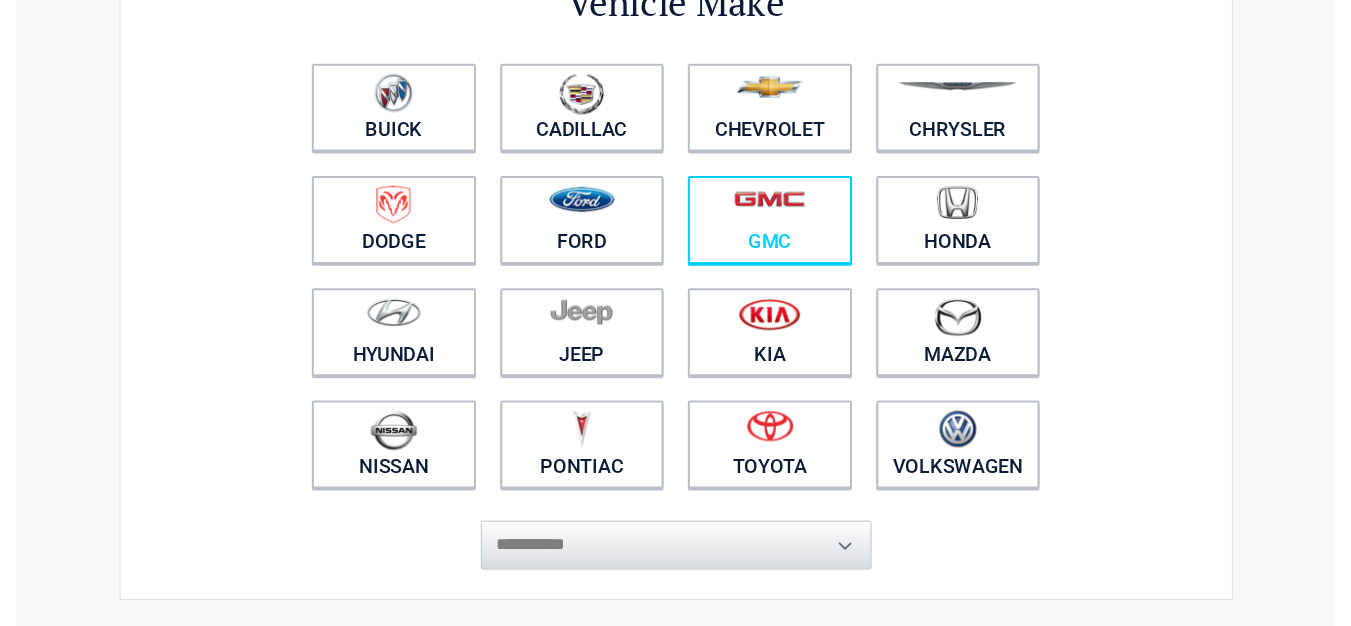 scroll, scrollTop: 206, scrollLeft: 0, axis: vertical 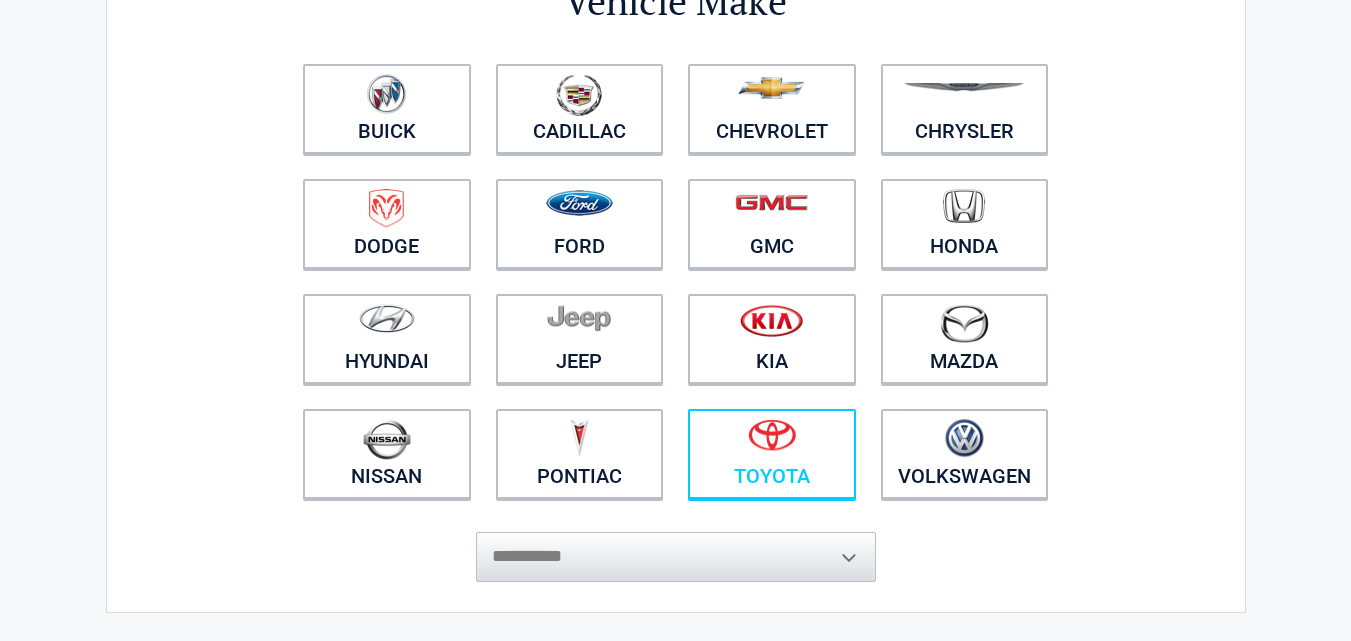 click on "Toyota" at bounding box center [772, 454] 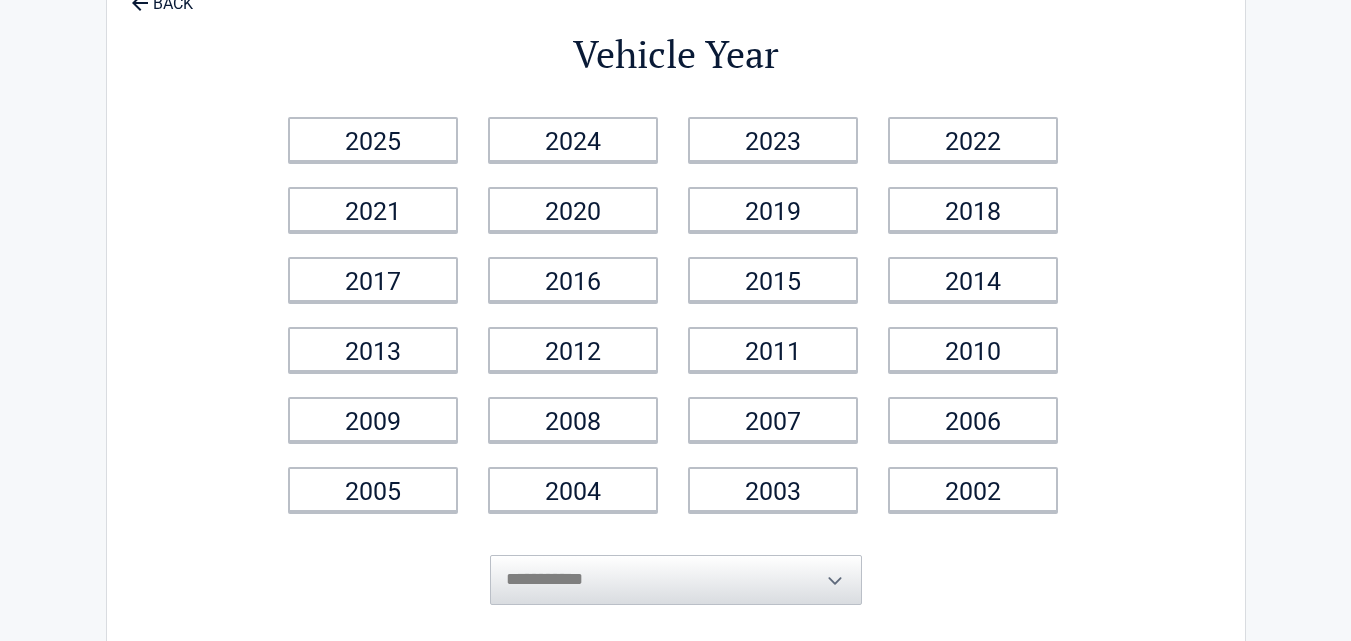 scroll, scrollTop: 0, scrollLeft: 0, axis: both 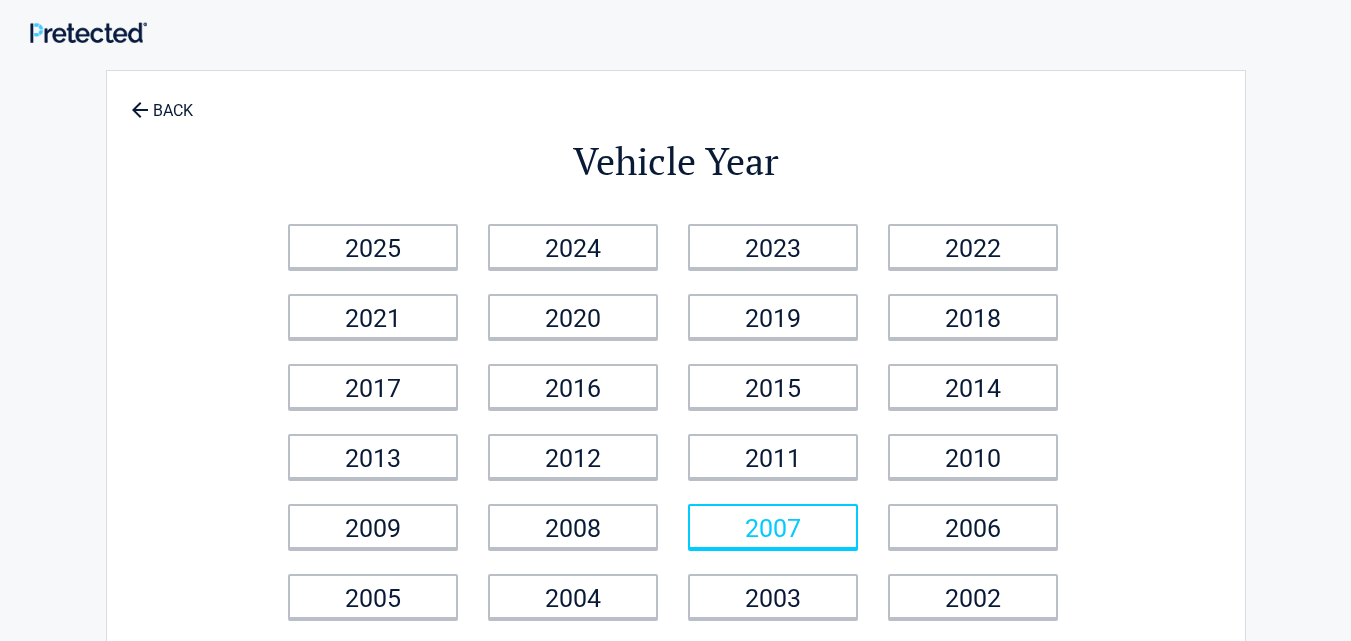 click on "2007" at bounding box center [773, 526] 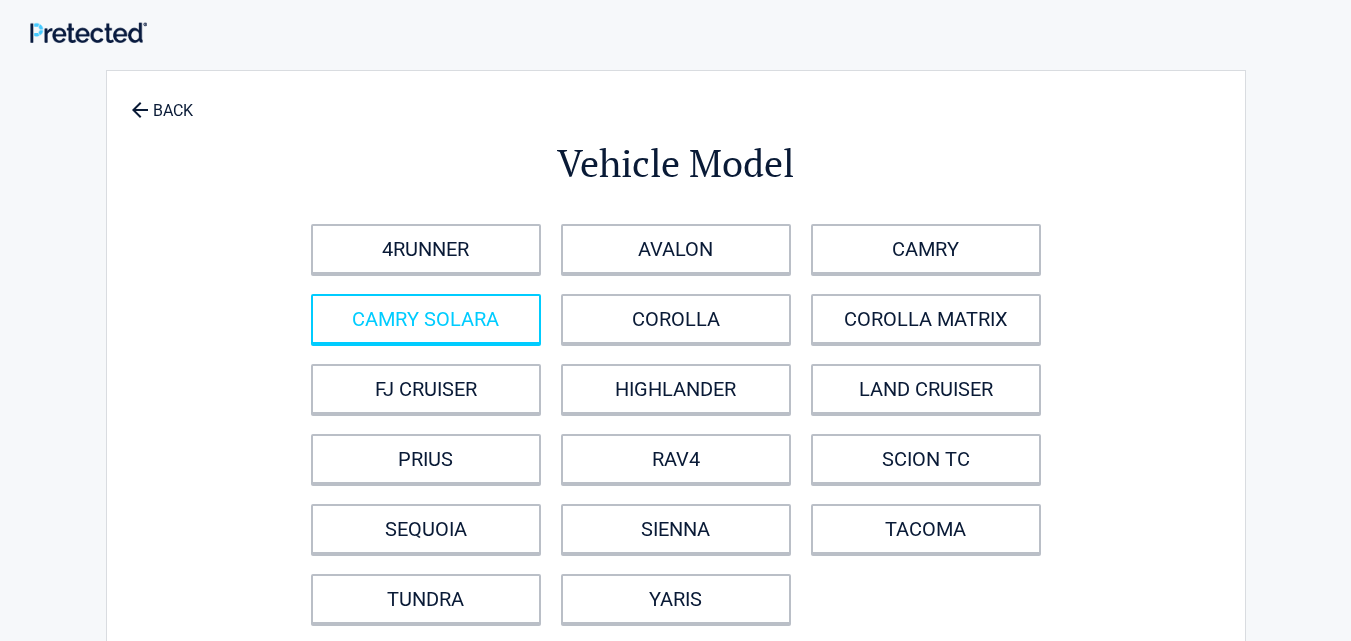 click on "CAMRY SOLARA" at bounding box center (426, 319) 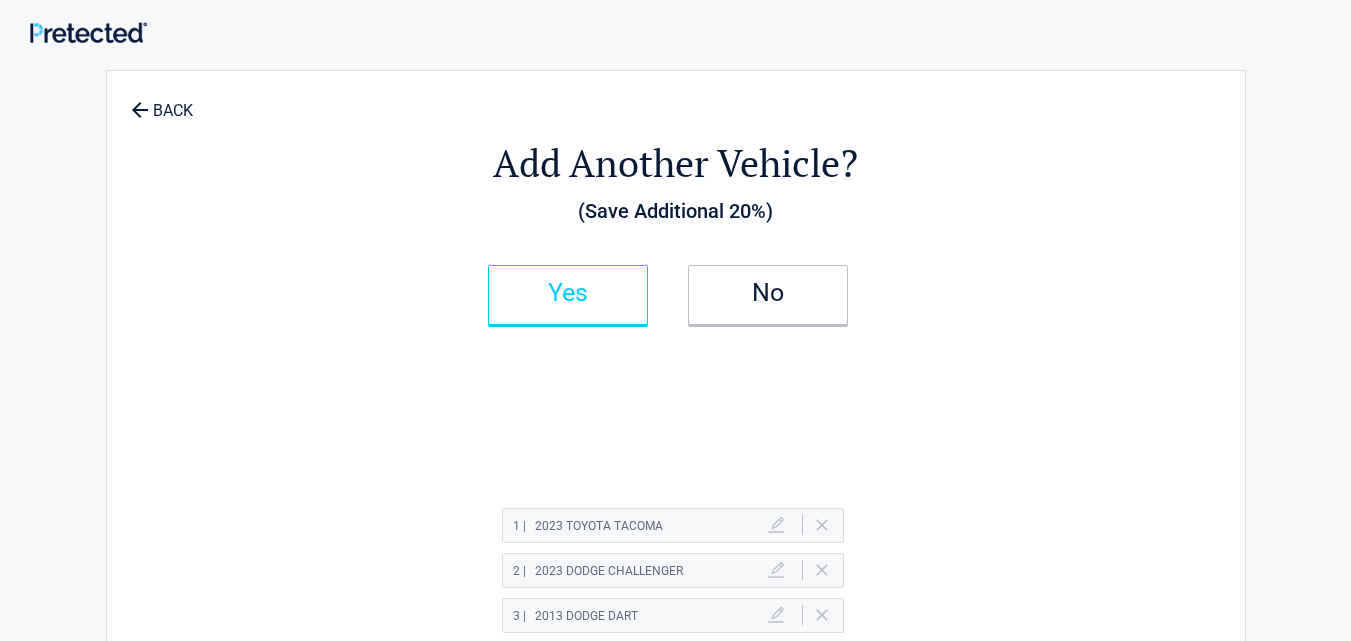 click on "Yes" at bounding box center [568, 293] 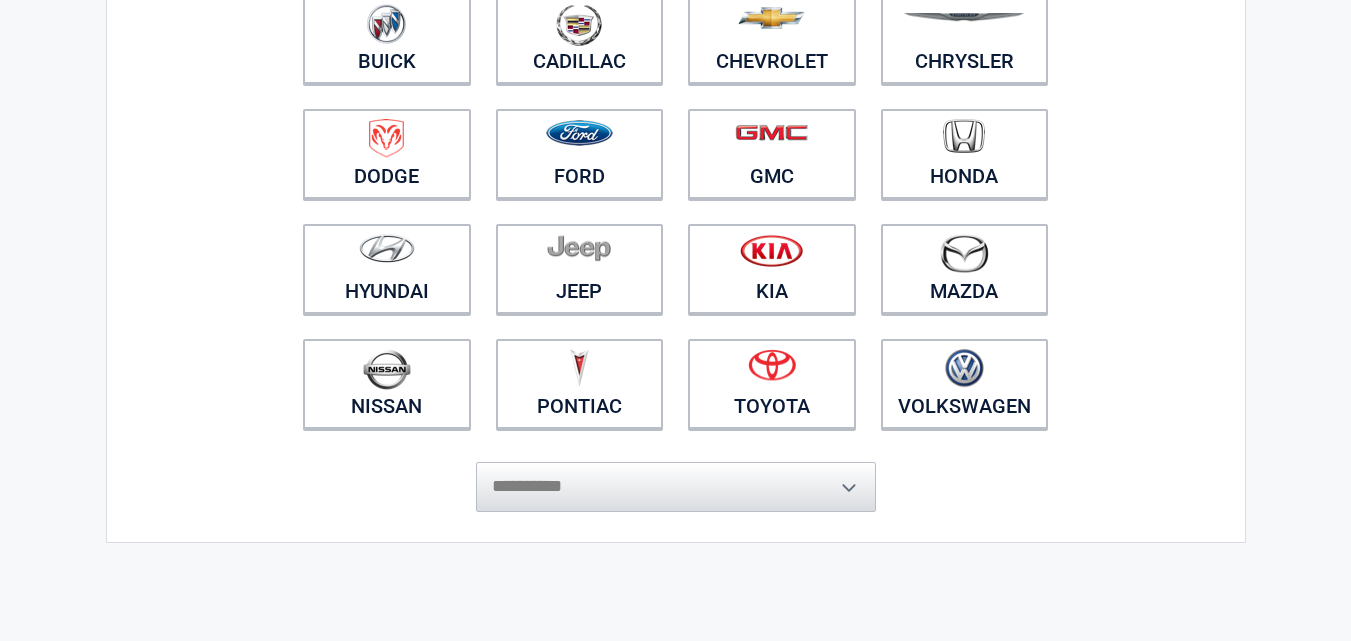 scroll, scrollTop: 278, scrollLeft: 0, axis: vertical 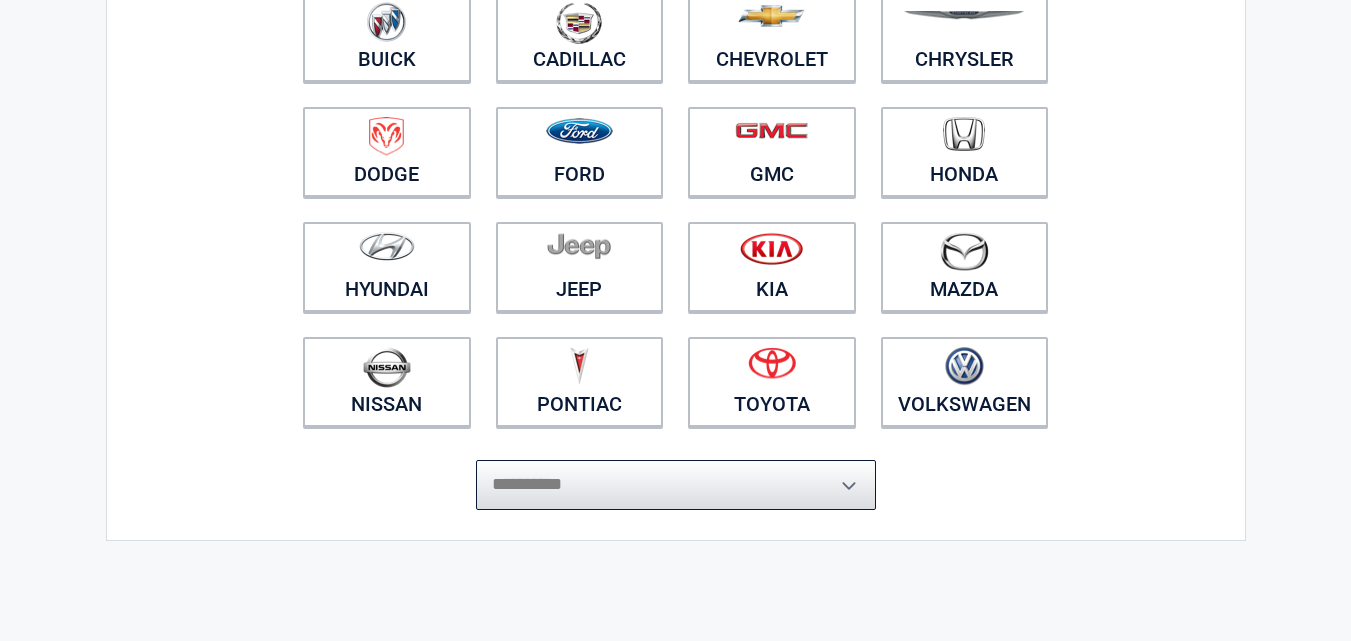 click on "**********" at bounding box center [676, 485] 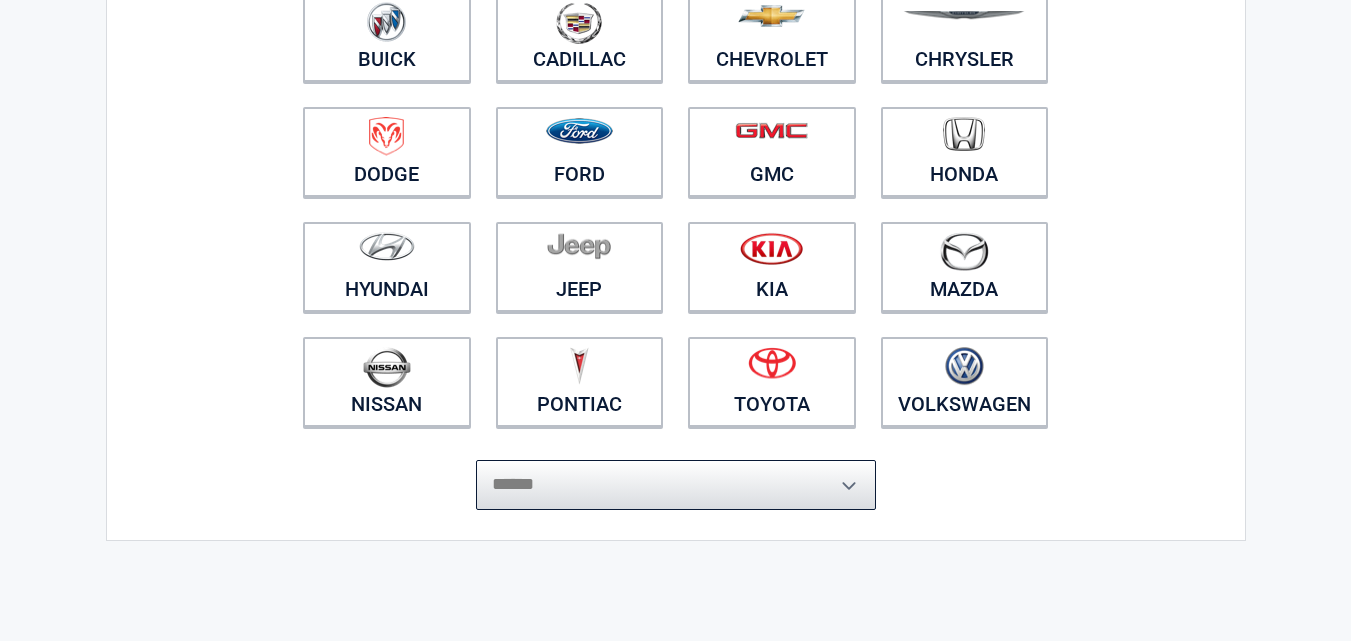 click on "**********" at bounding box center (676, 485) 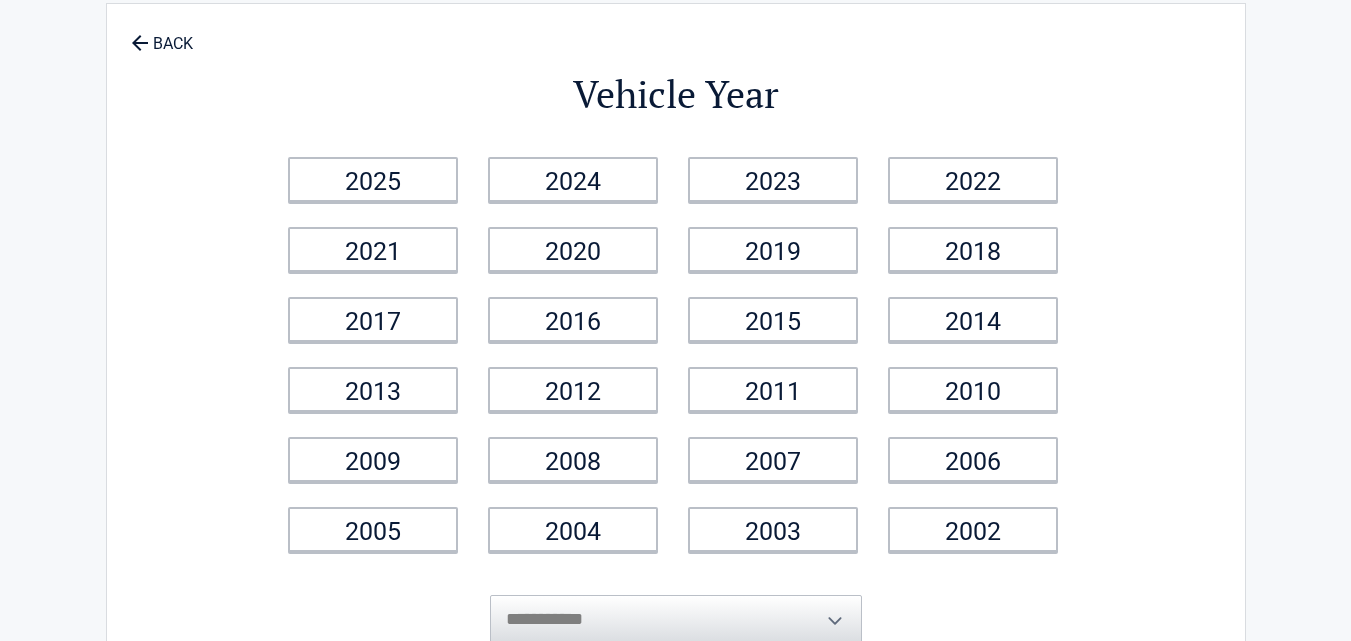 scroll, scrollTop: 0, scrollLeft: 0, axis: both 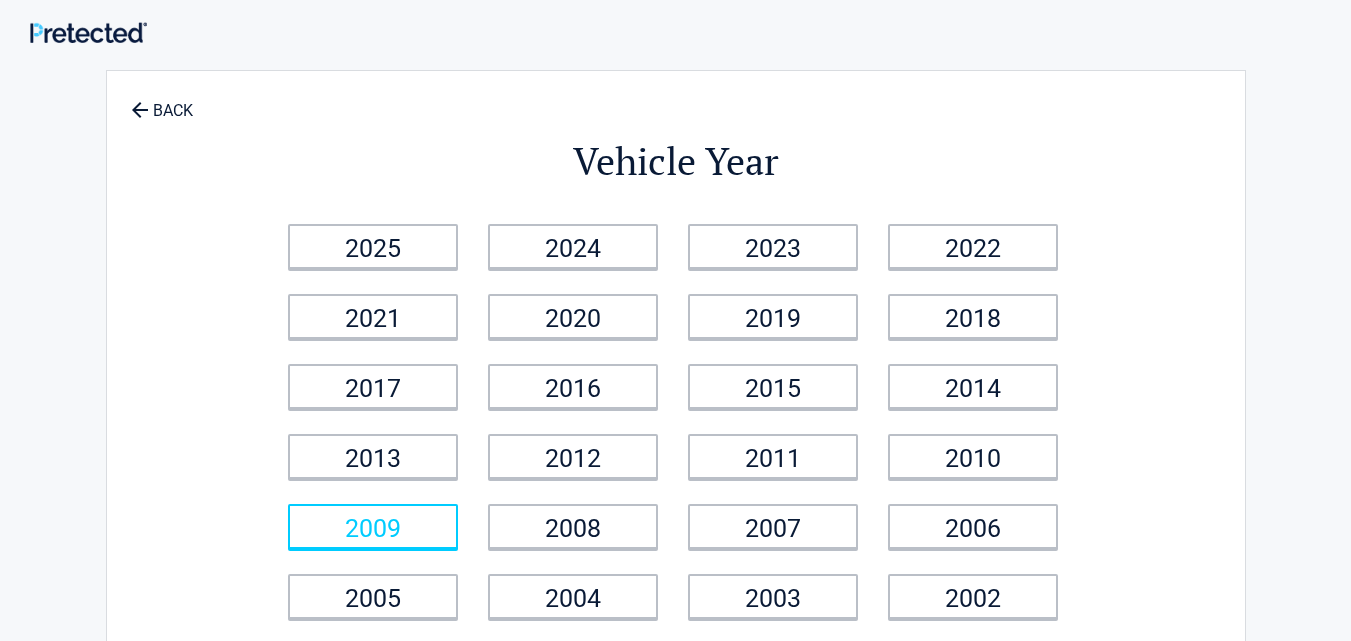 click on "2009" at bounding box center (373, 526) 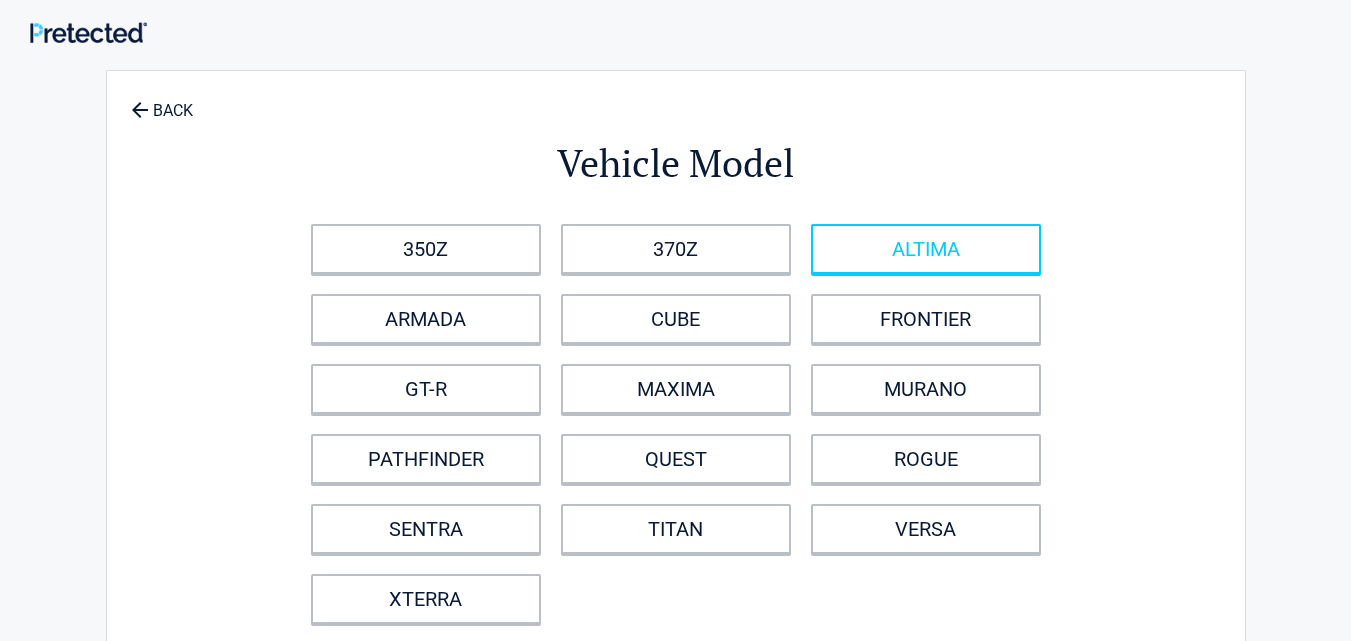 click on "ALTIMA" at bounding box center [926, 249] 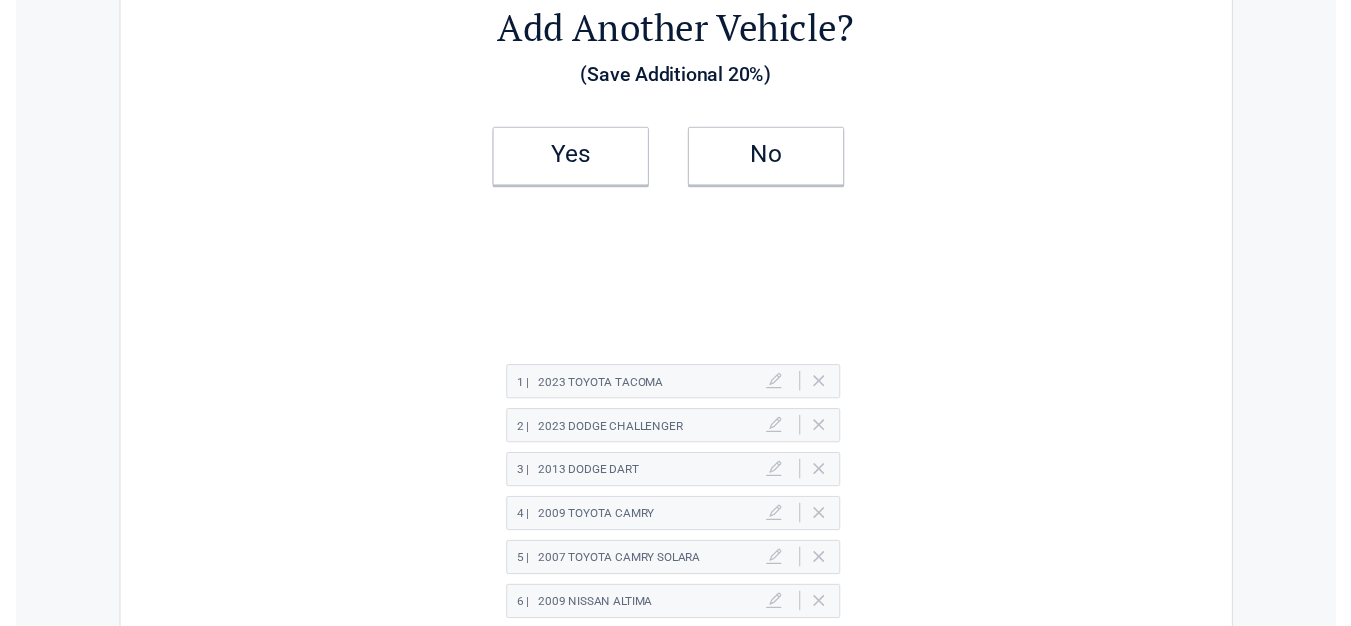 scroll, scrollTop: 134, scrollLeft: 0, axis: vertical 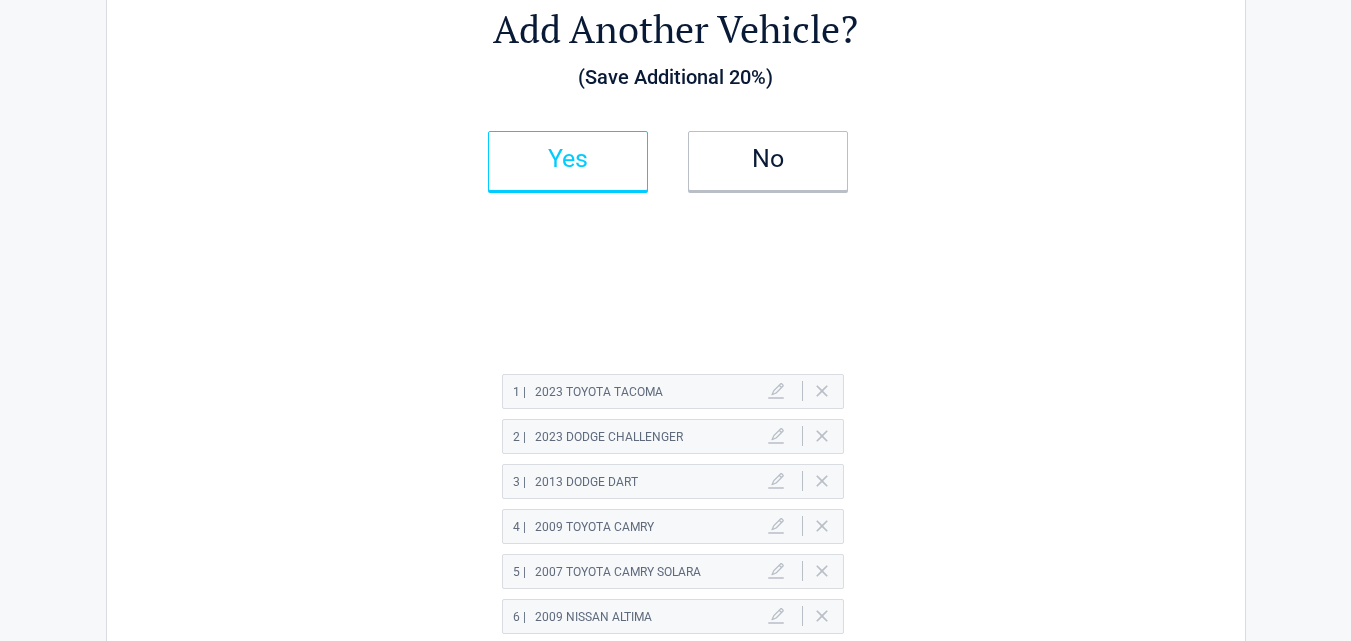click on "Yes" at bounding box center [568, 159] 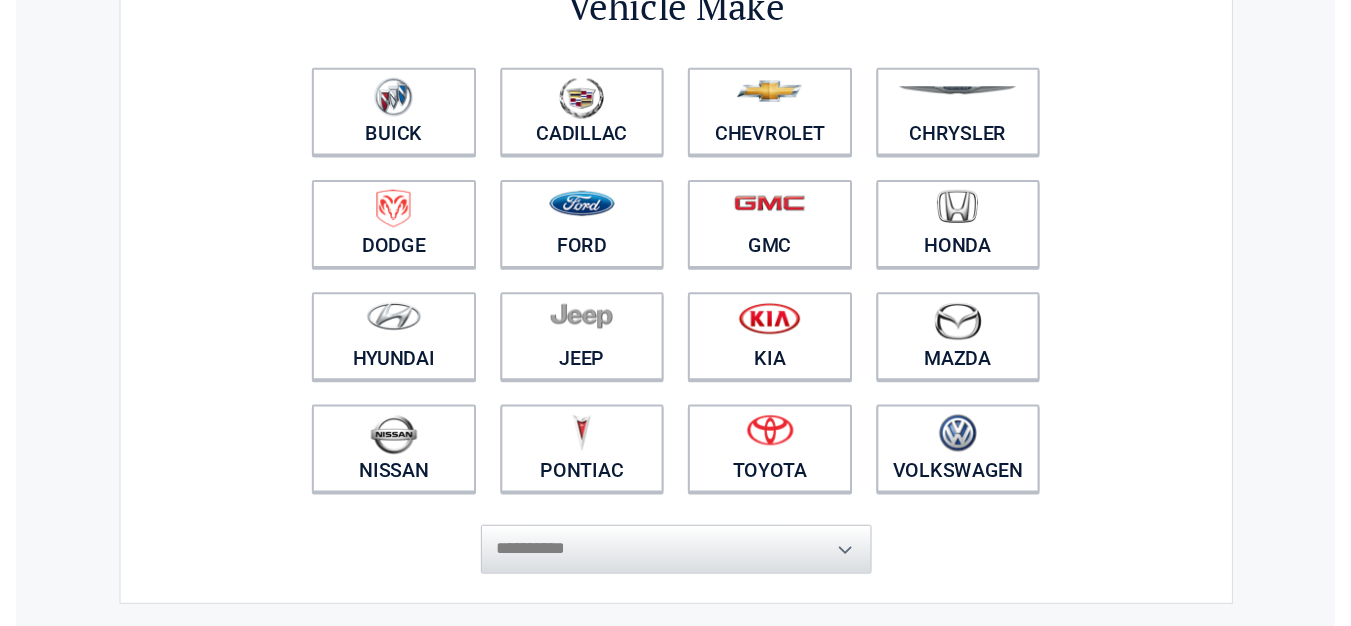 scroll, scrollTop: 204, scrollLeft: 0, axis: vertical 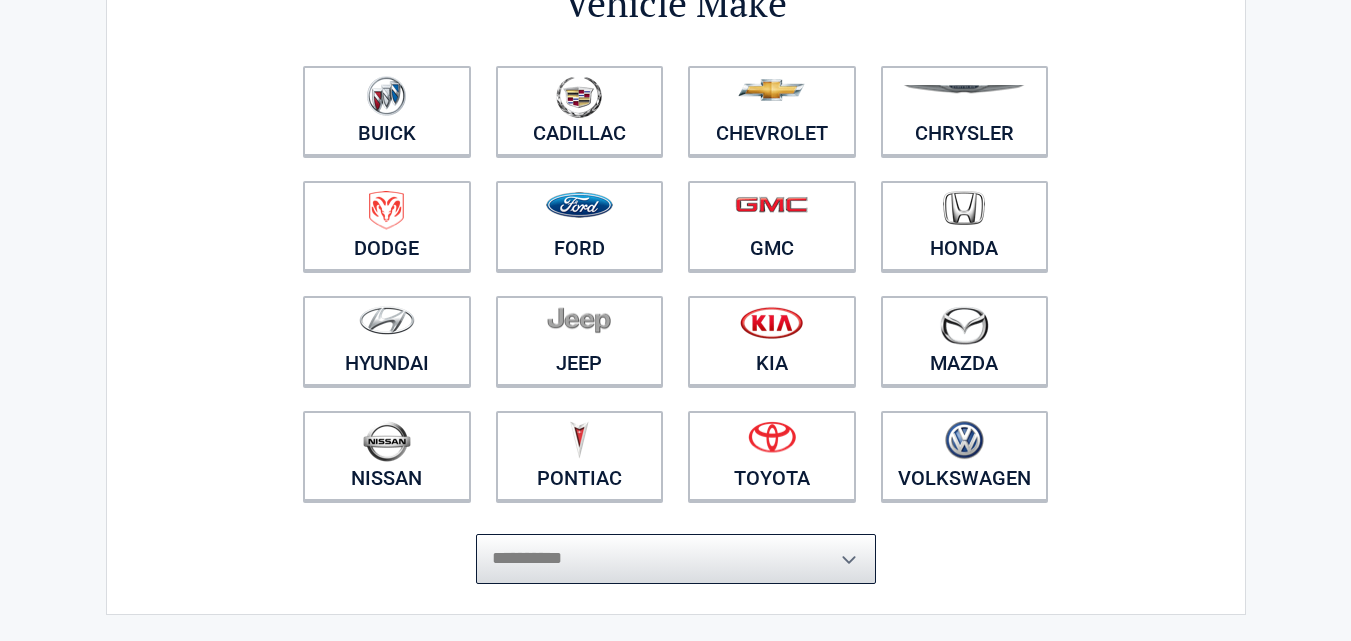 click on "[CREDIT CARD]" at bounding box center (676, 559) 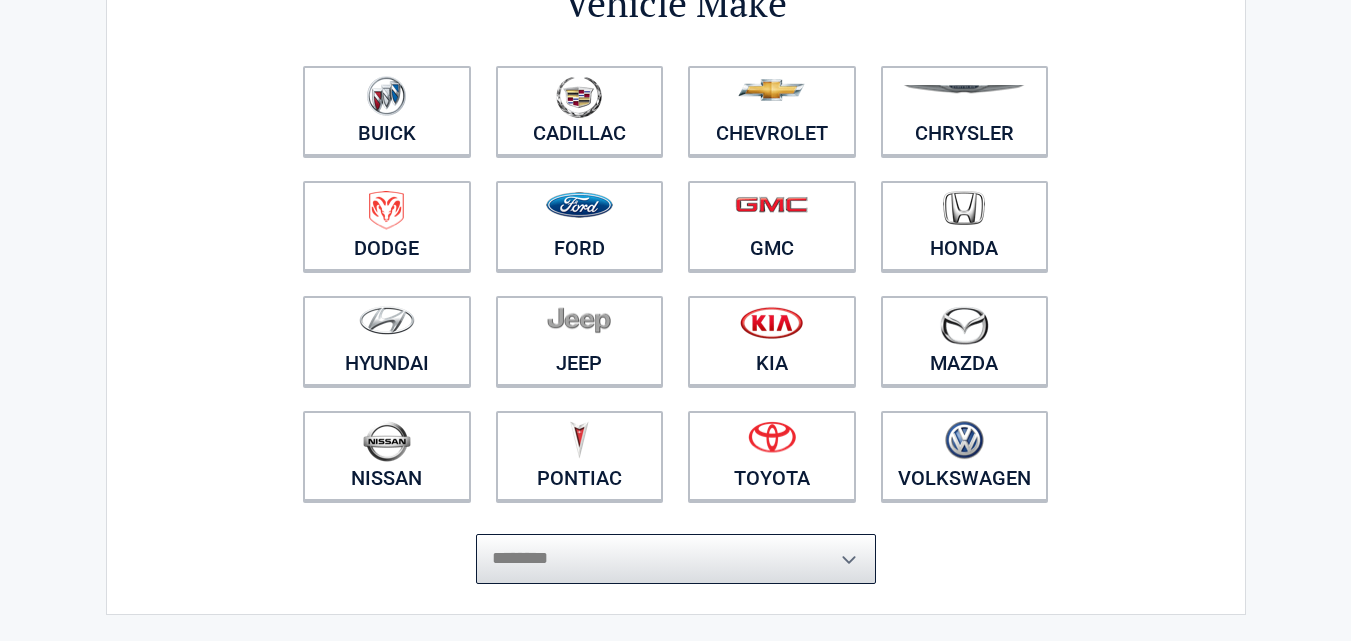 click on "[CREDIT CARD]" at bounding box center [676, 559] 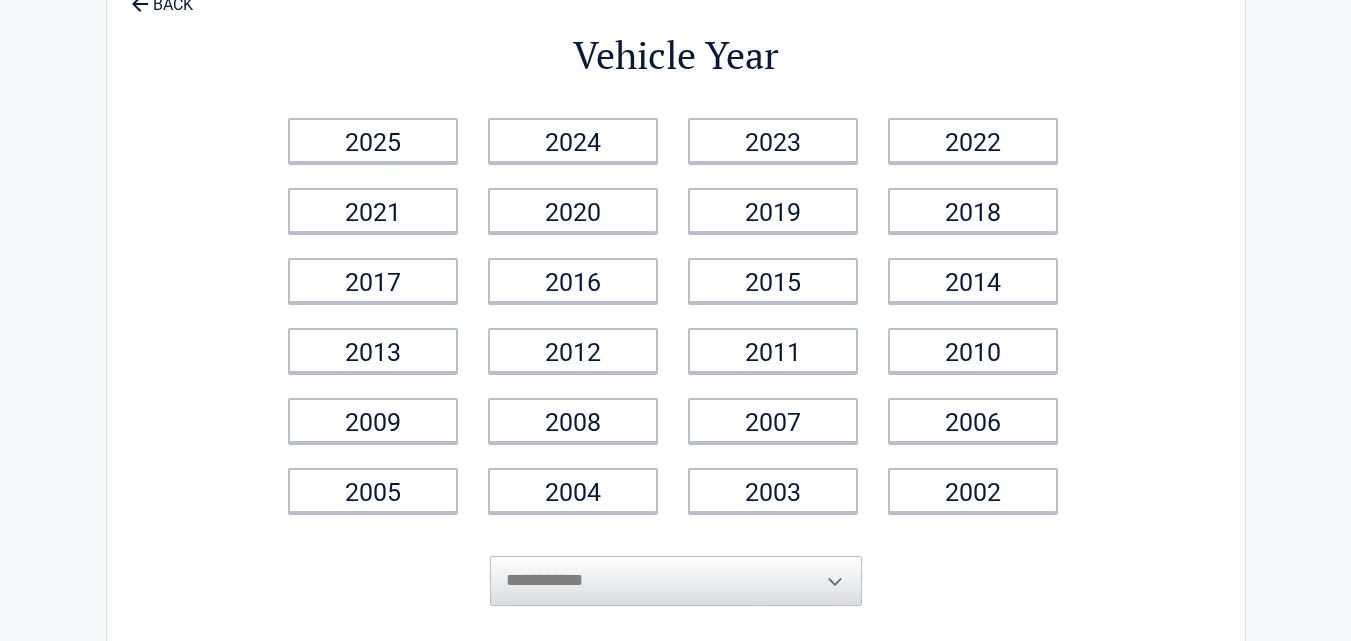 scroll, scrollTop: 0, scrollLeft: 0, axis: both 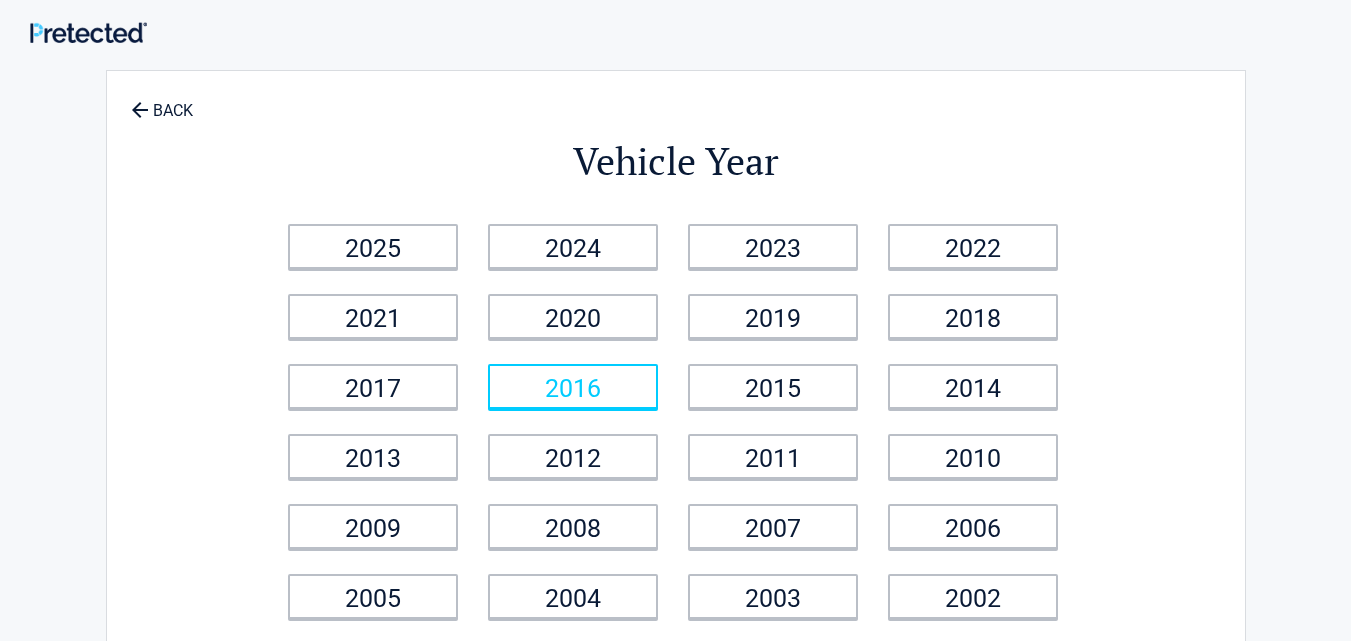 click on "2016" at bounding box center (573, 386) 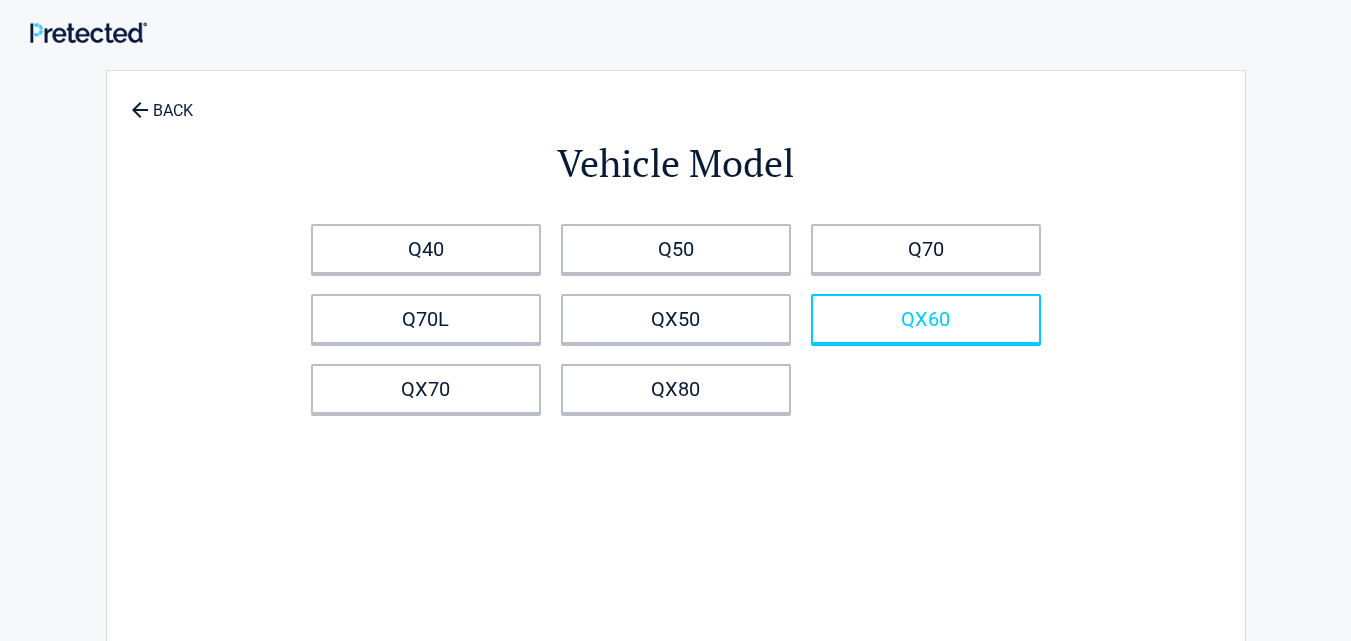click on "QX60" at bounding box center (926, 319) 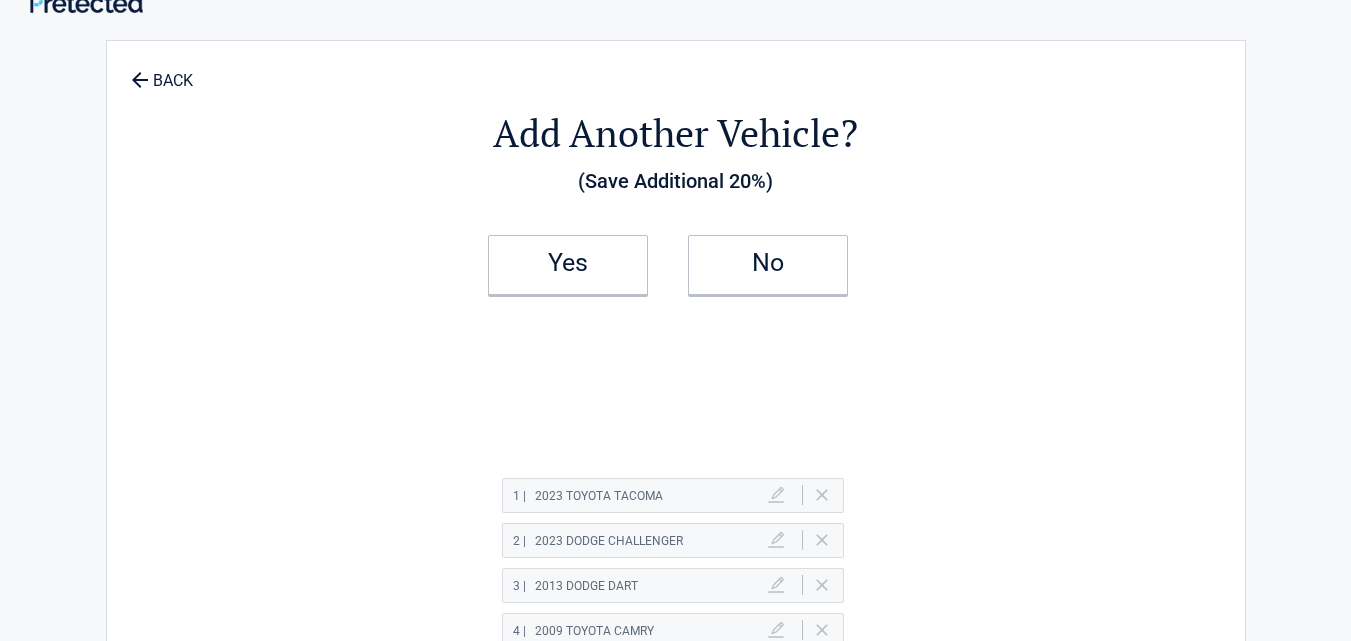 scroll, scrollTop: 18, scrollLeft: 0, axis: vertical 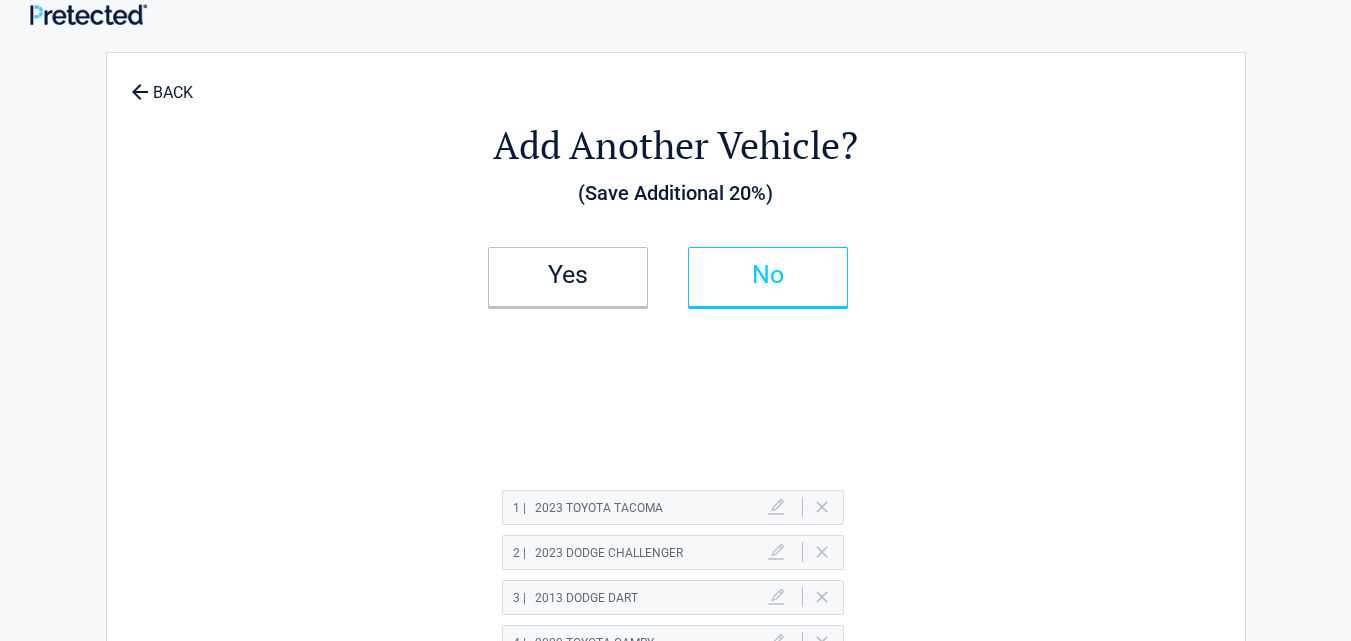 click on "No" at bounding box center [768, 275] 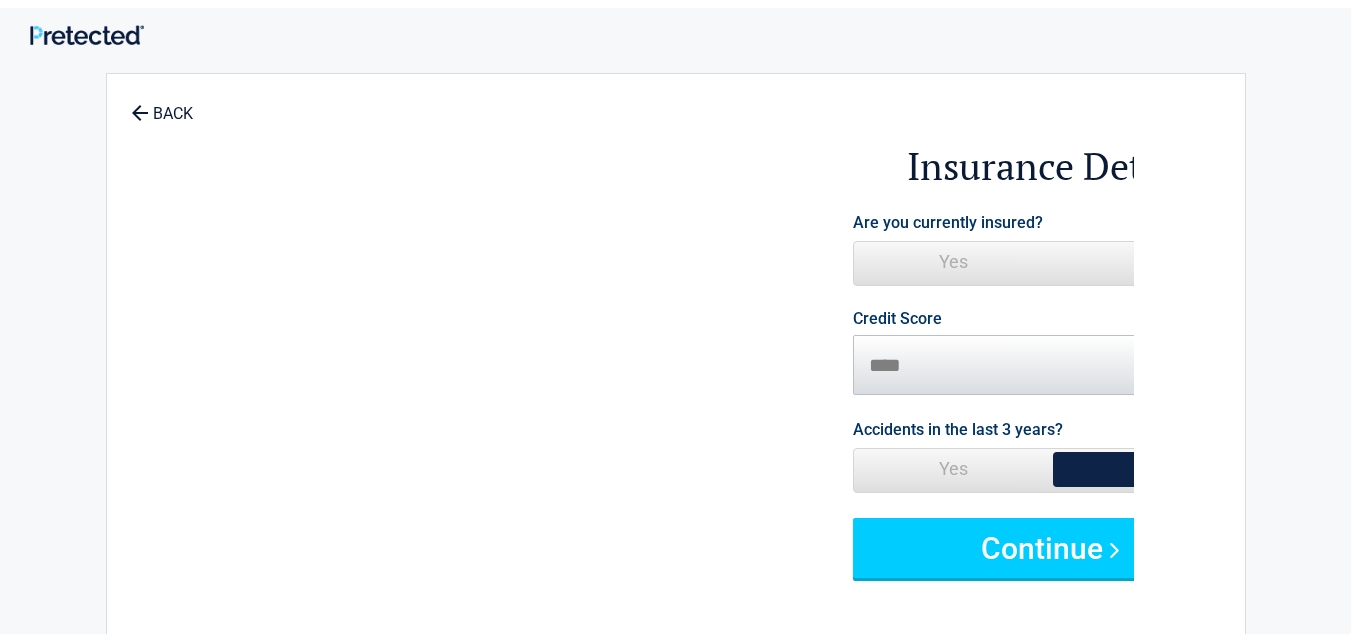 scroll, scrollTop: 0, scrollLeft: 0, axis: both 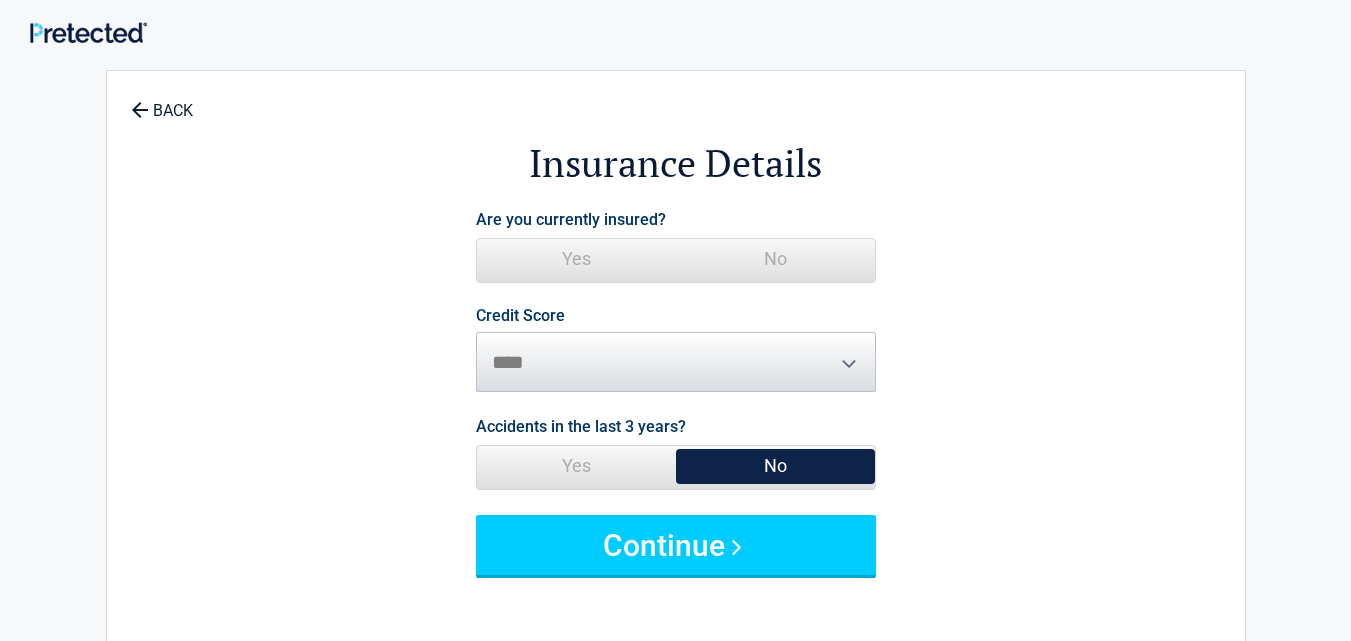 click on "Yes" at bounding box center (576, 259) 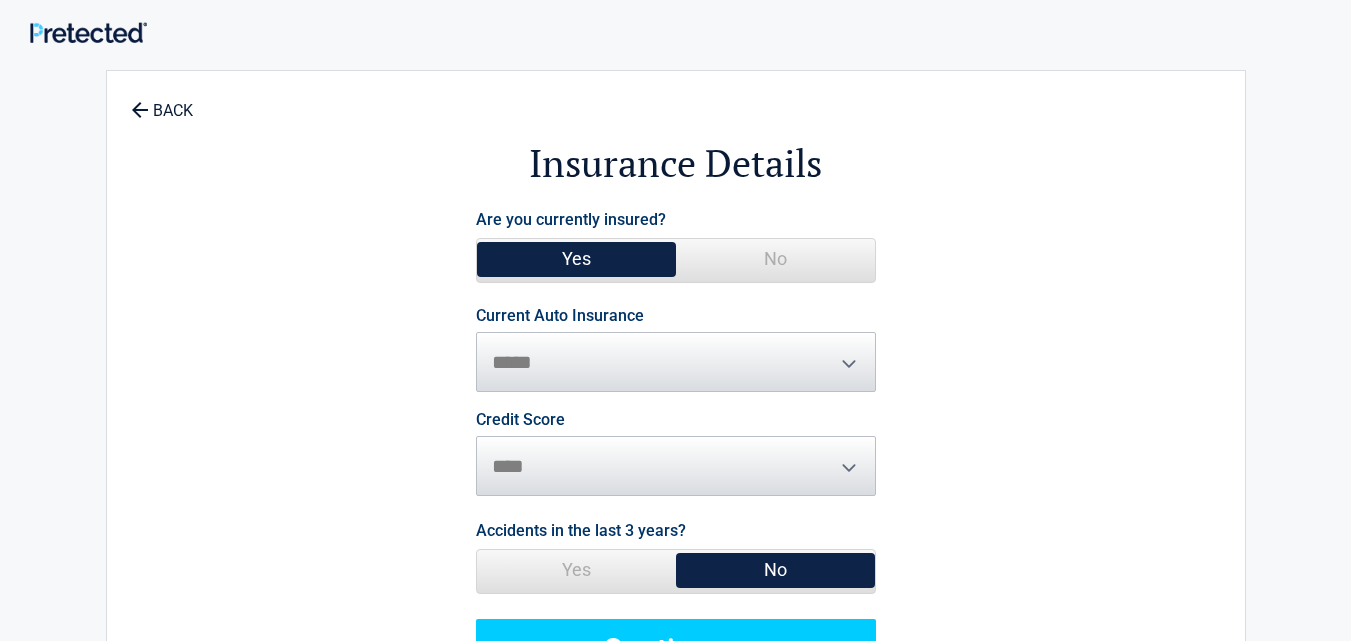 click on "**********" at bounding box center [676, 350] 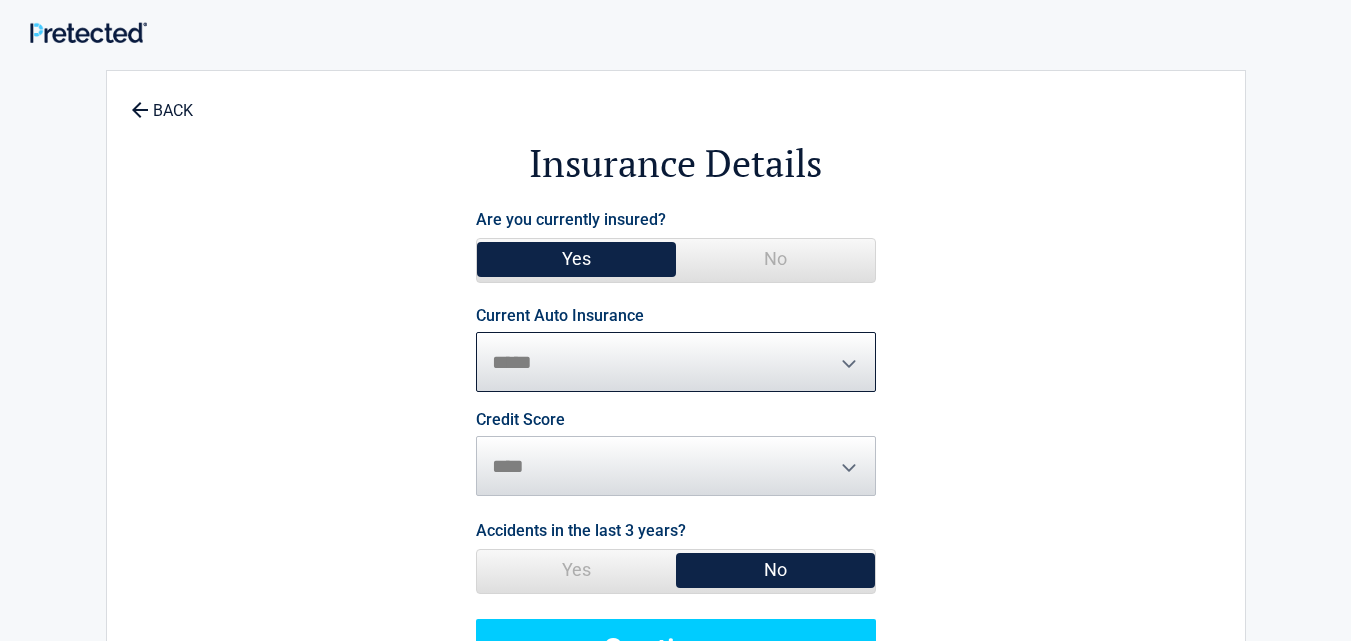 click on "**********" at bounding box center [676, 362] 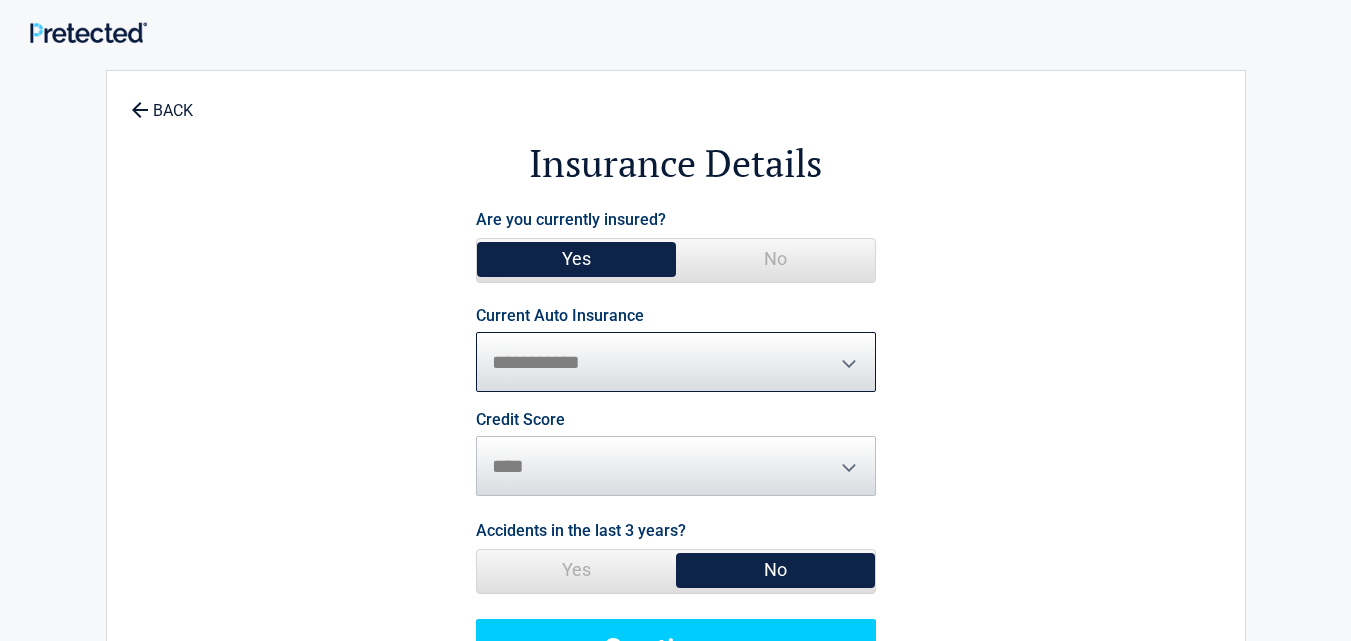 click on "**********" at bounding box center (676, 362) 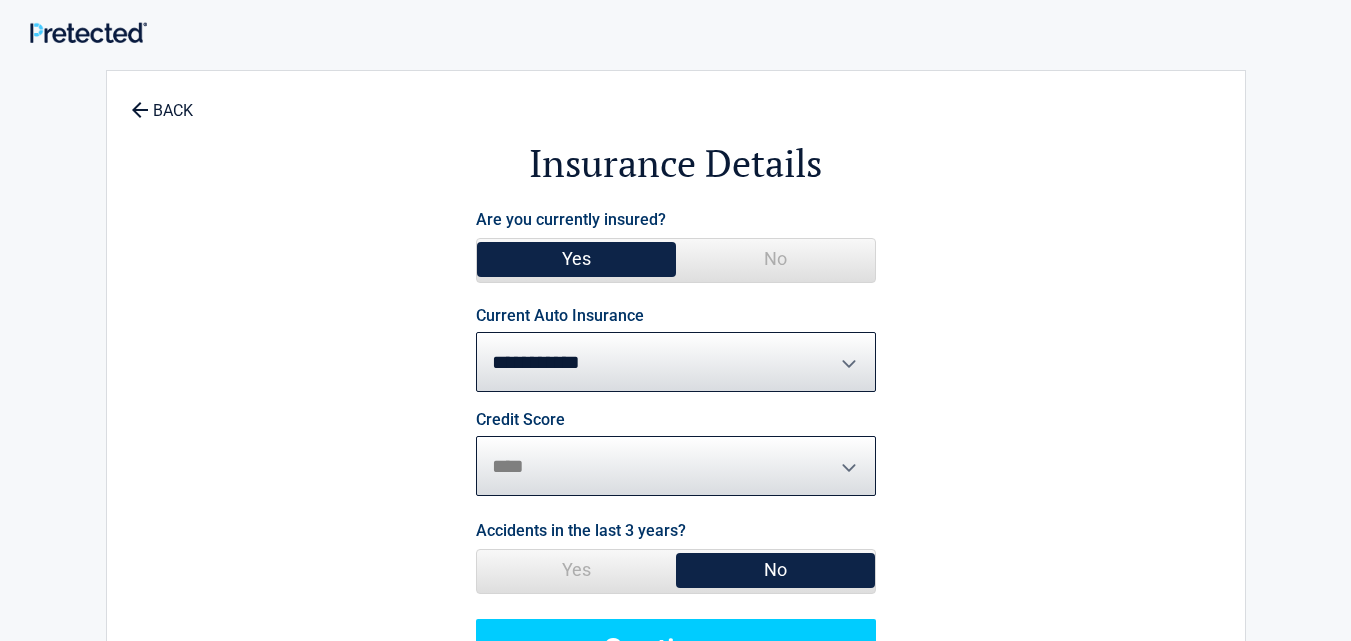 click on "*********
****
*******
****" at bounding box center [676, 466] 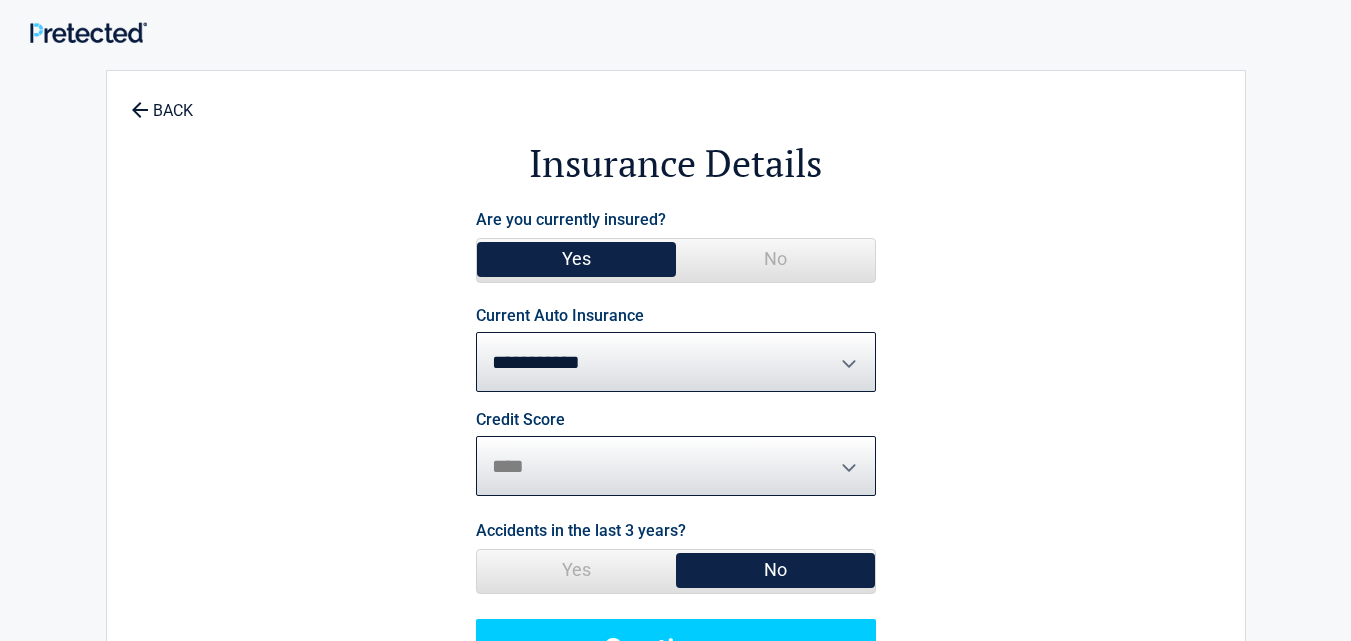 click on "*********
****
*******
****" at bounding box center (676, 466) 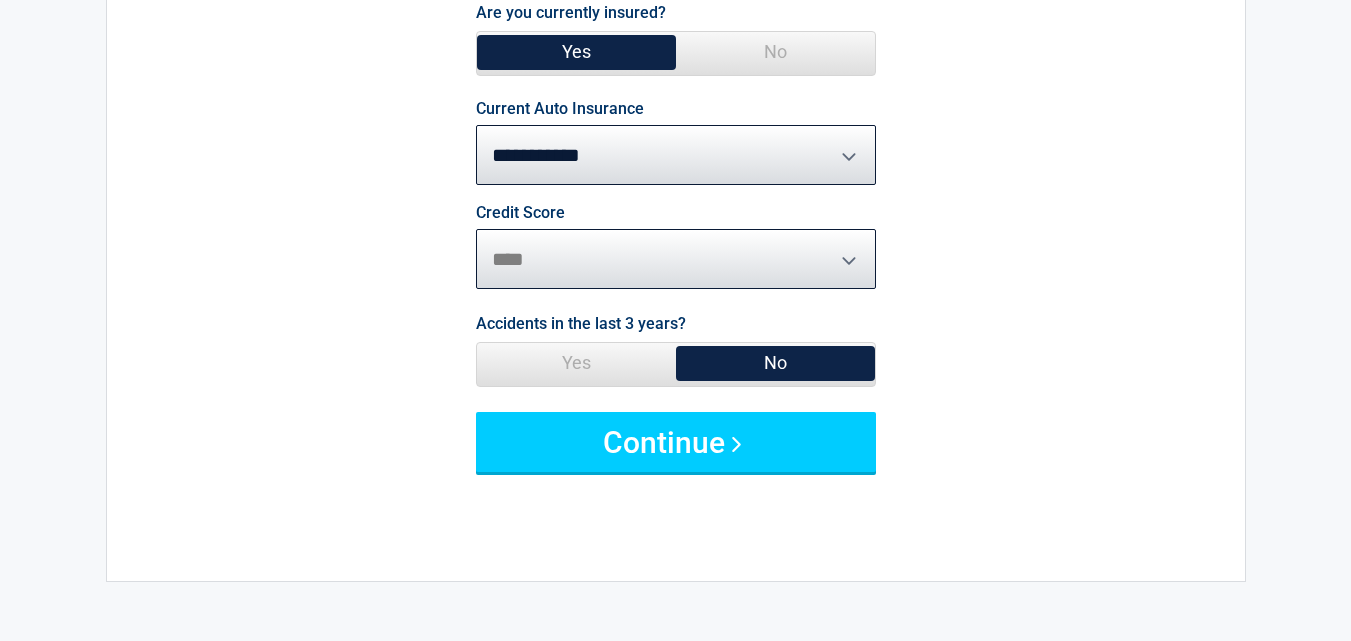 scroll, scrollTop: 209, scrollLeft: 0, axis: vertical 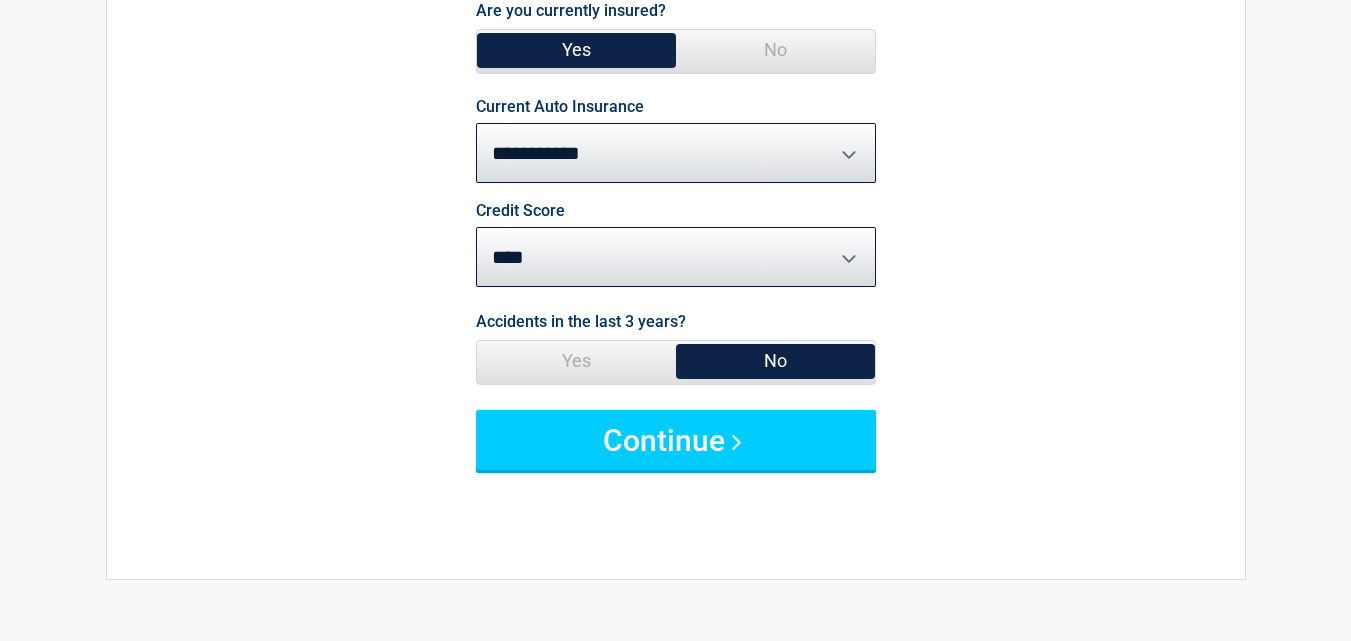 click on "No" at bounding box center (775, 361) 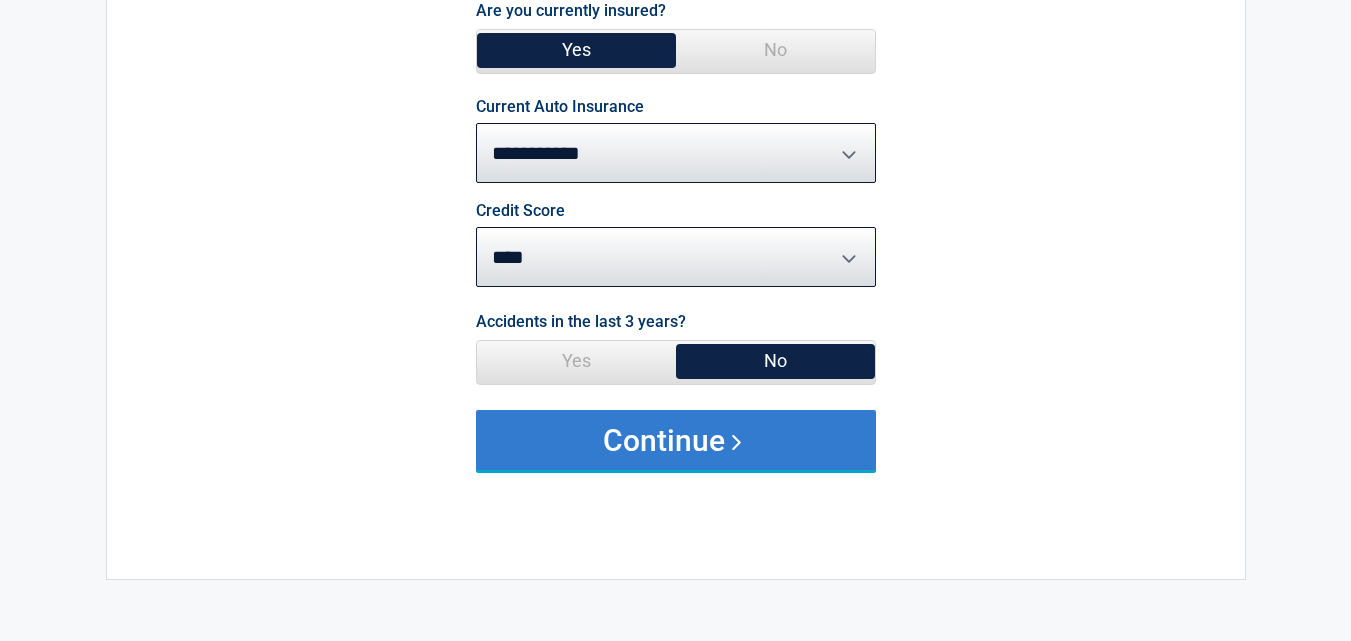 click on "Continue" at bounding box center [676, 440] 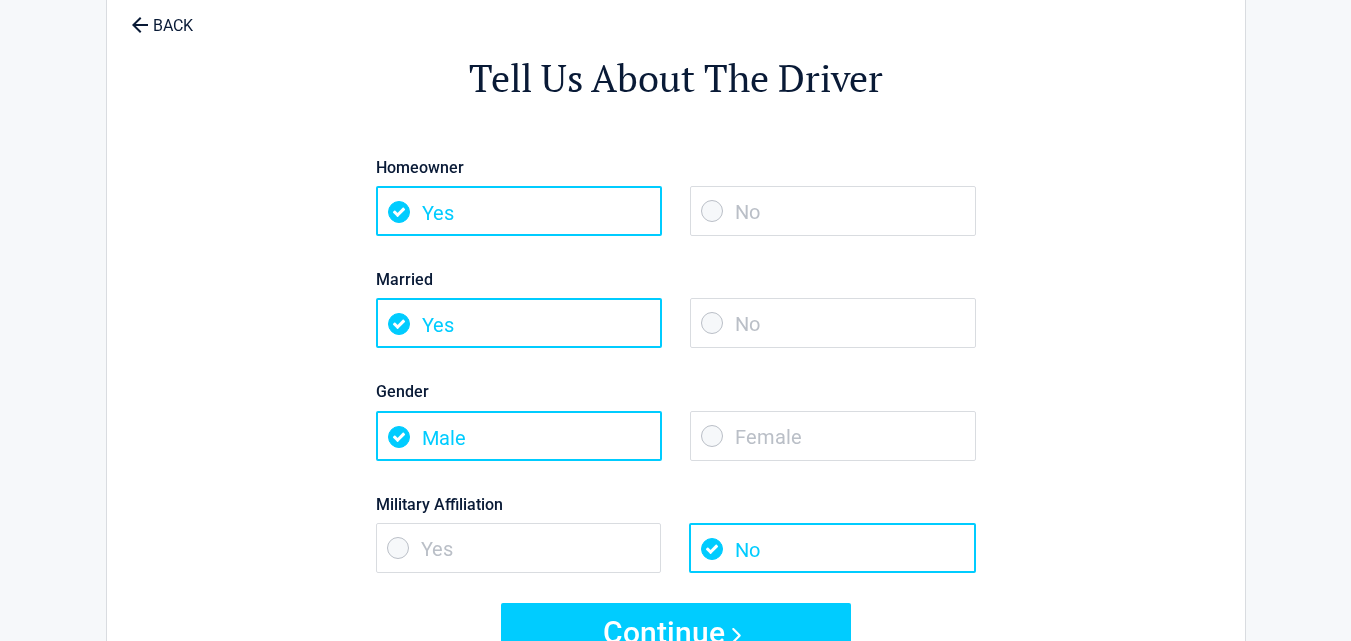 scroll, scrollTop: 0, scrollLeft: 0, axis: both 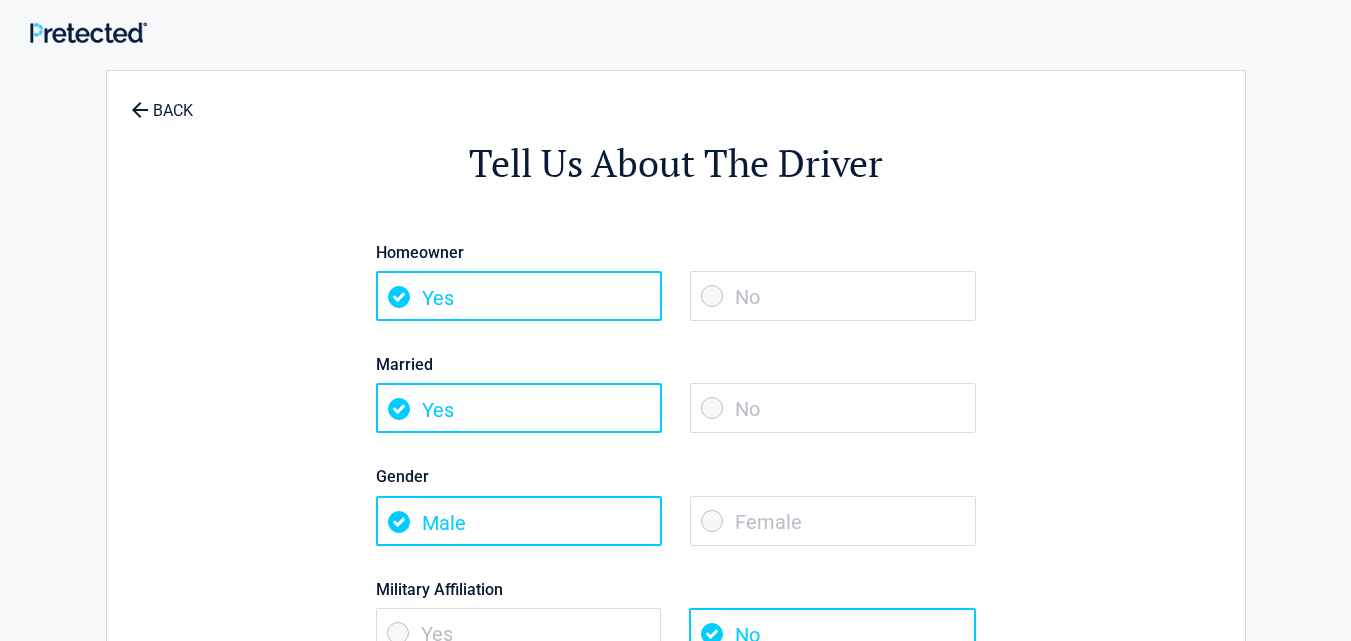click on "No" at bounding box center (833, 296) 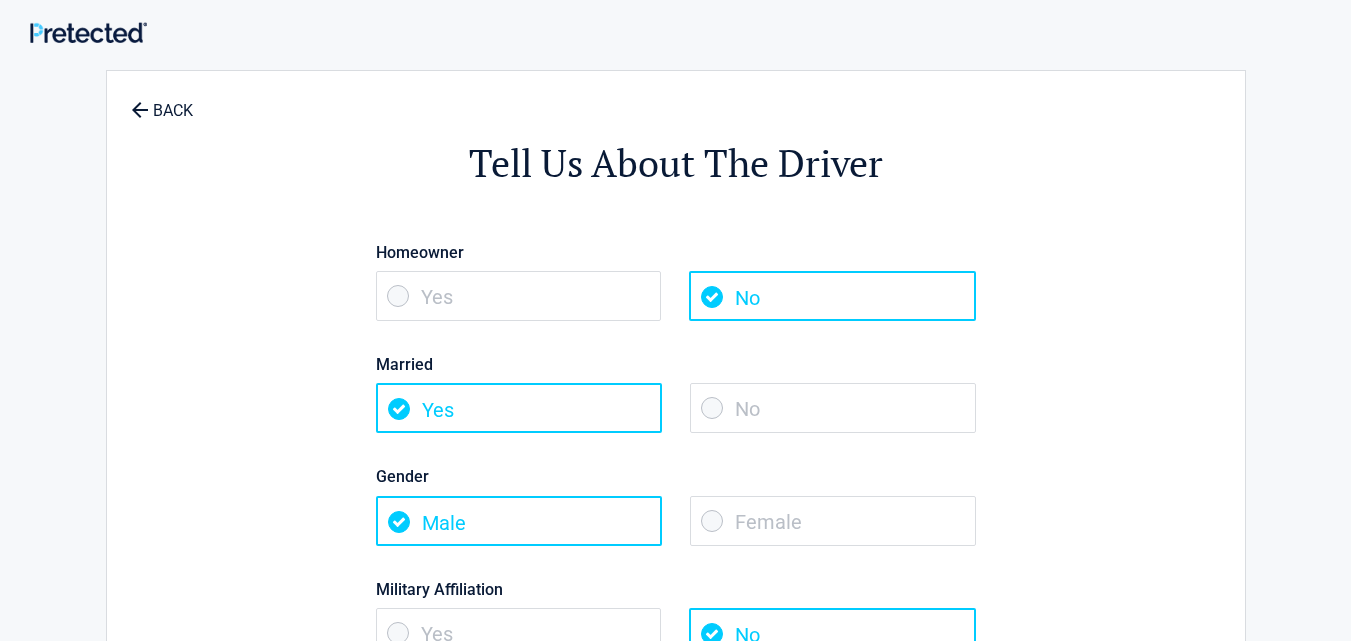 click on "No" at bounding box center [833, 408] 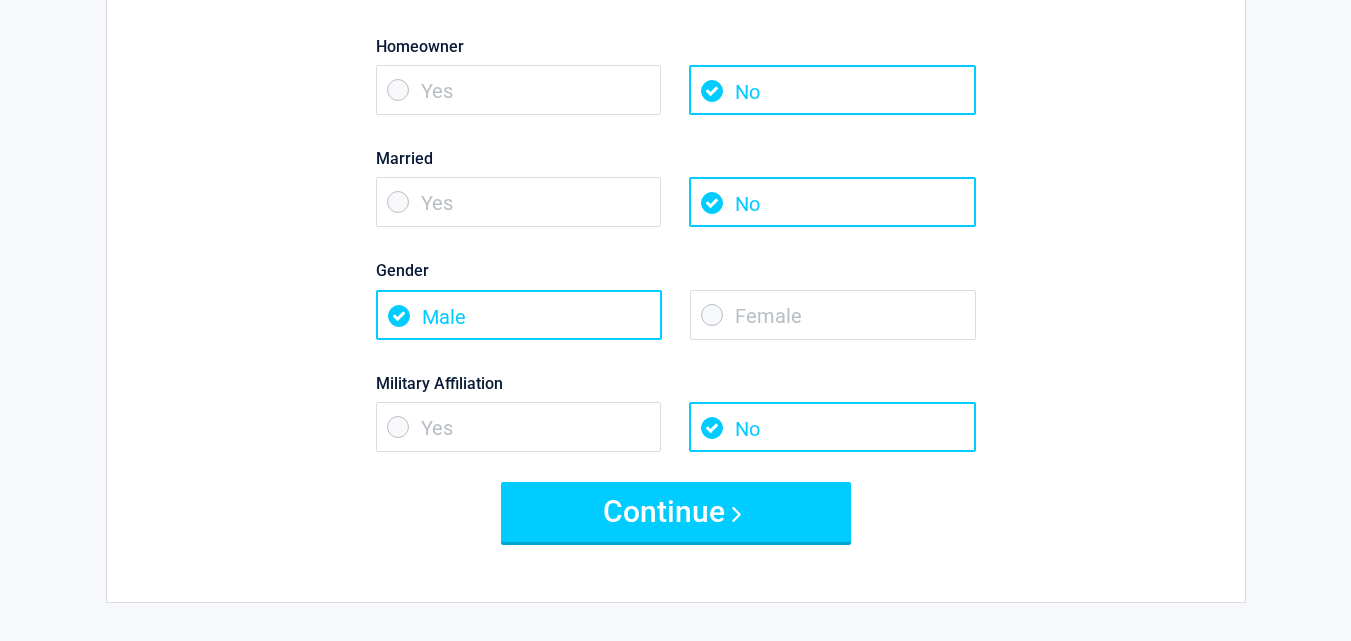 scroll, scrollTop: 213, scrollLeft: 0, axis: vertical 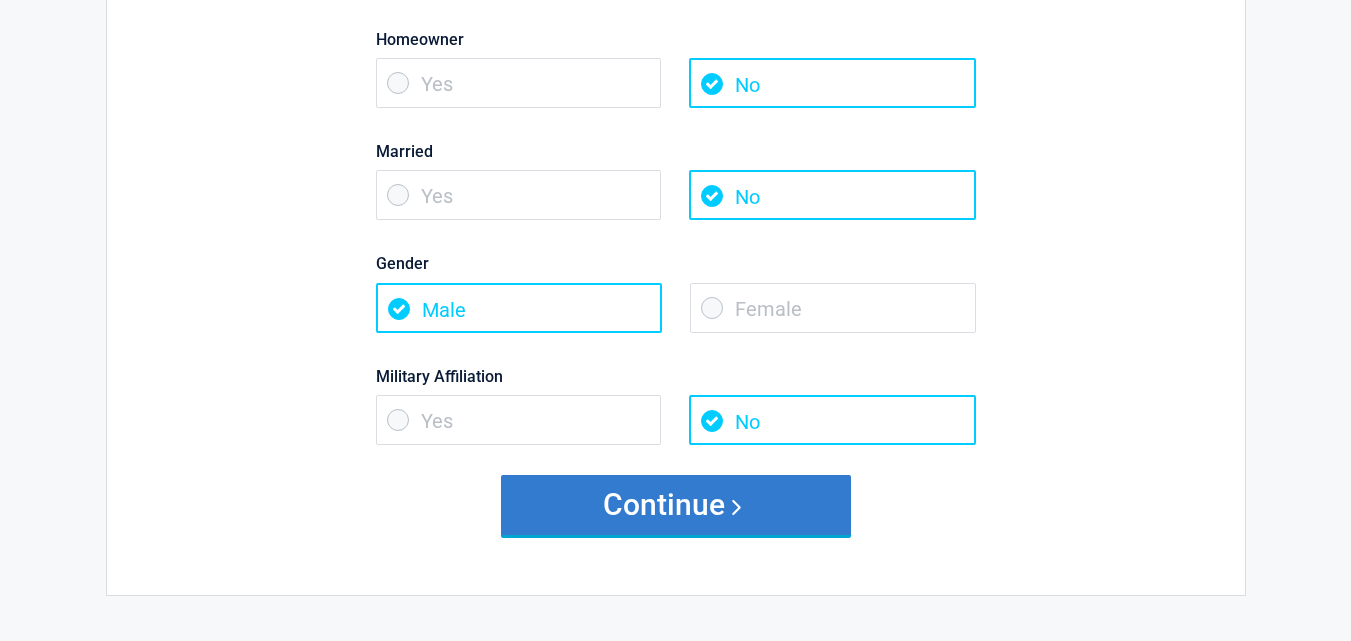 click on "Continue" at bounding box center (676, 505) 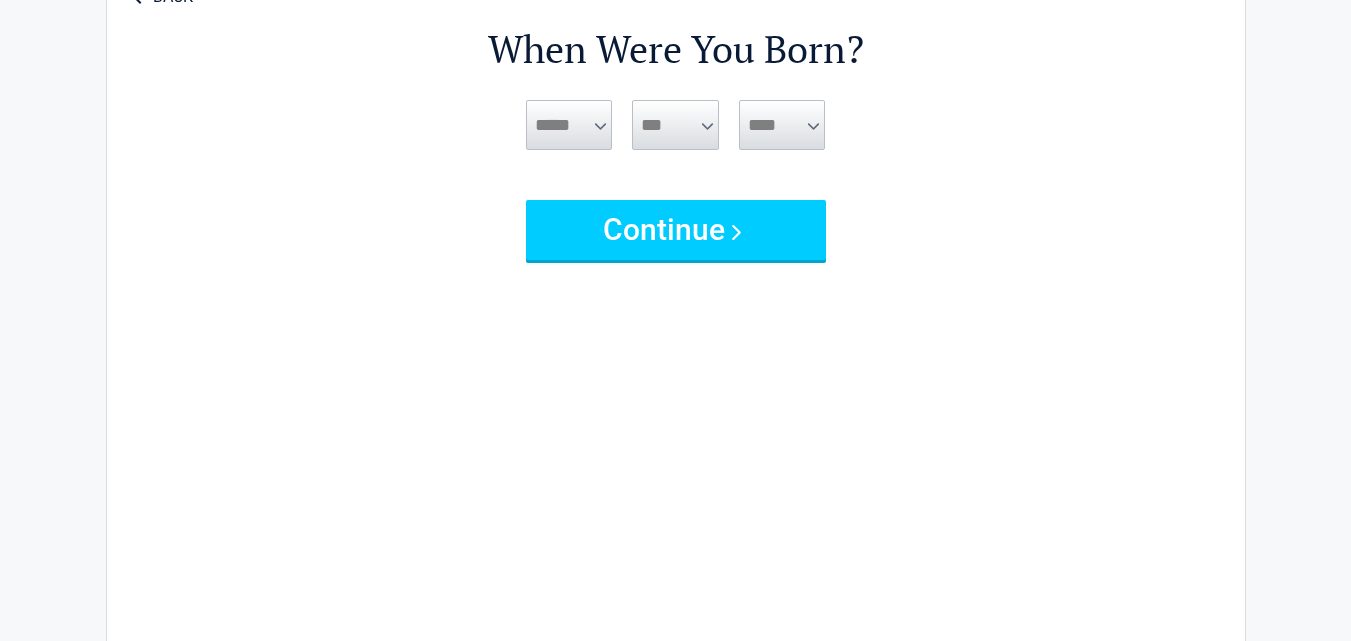 scroll, scrollTop: 0, scrollLeft: 0, axis: both 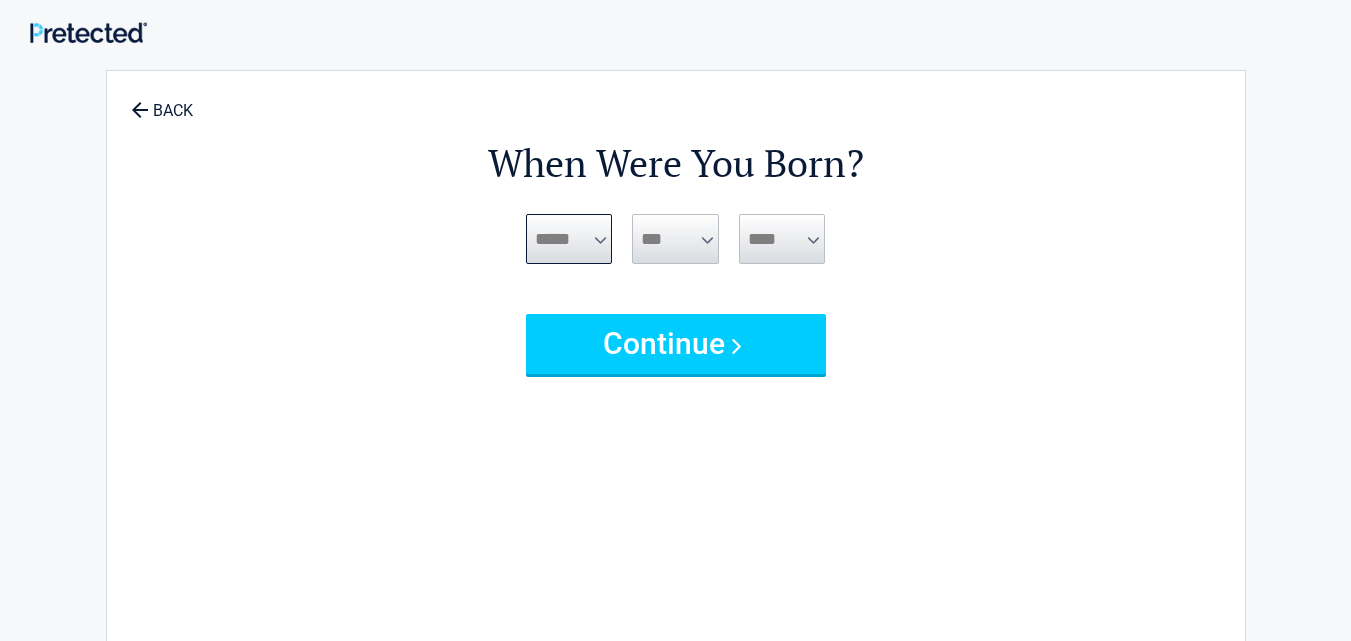 click on "*****
***
***
***
***
***
***
***
***
***
***
***
***" at bounding box center (569, 239) 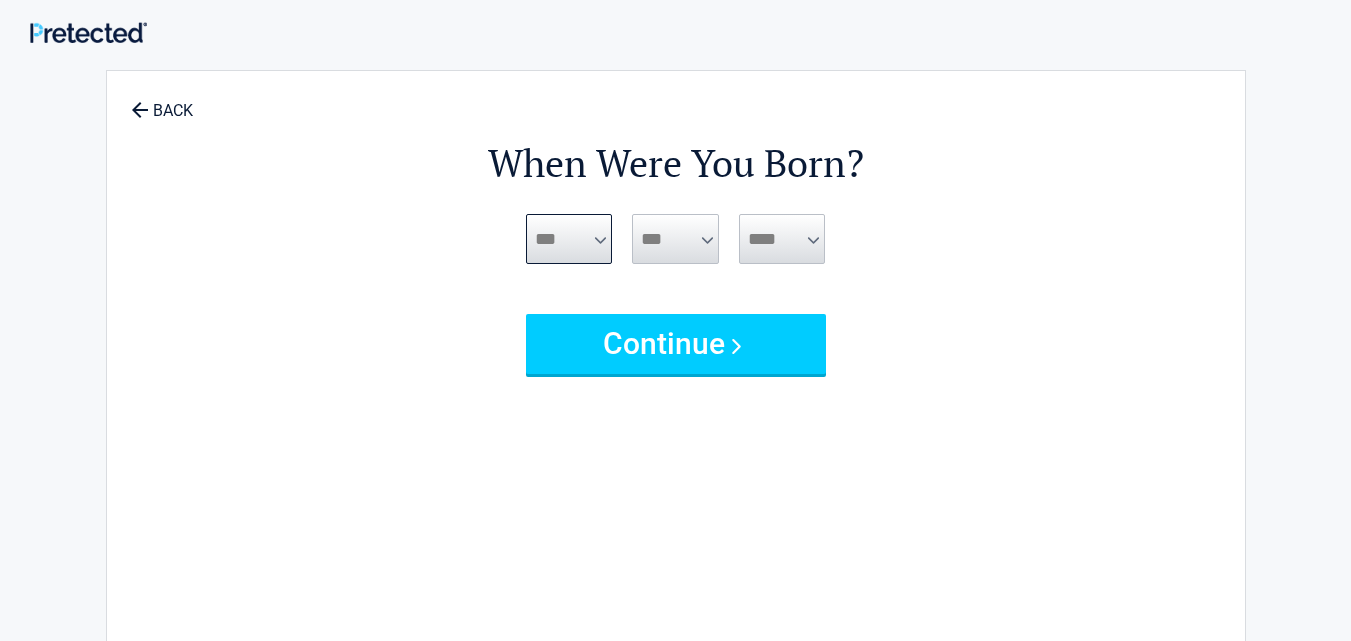 click on "*****
***
***
***
***
***
***
***
***
***
***
***
***" at bounding box center (569, 239) 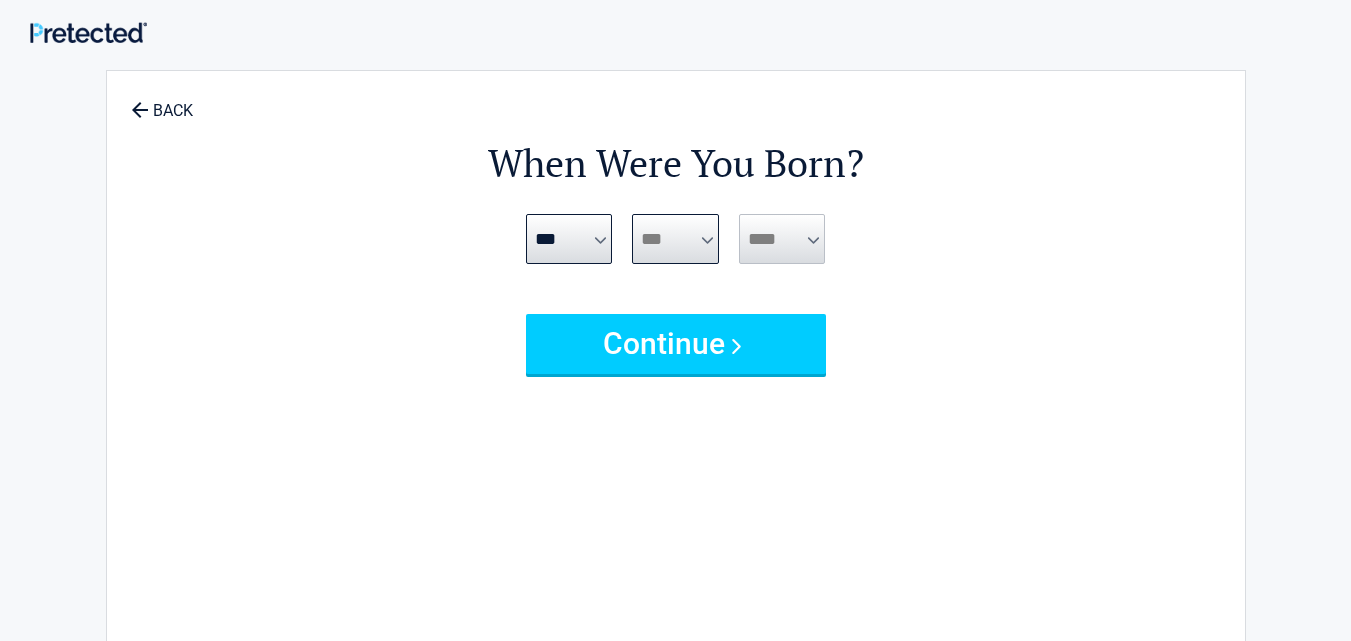 click on "*** * * * * * * * * * ** ** ** ** ** ** ** ** ** ** ** ** ** ** ** ** ** ** ** ** ** **" at bounding box center (675, 239) 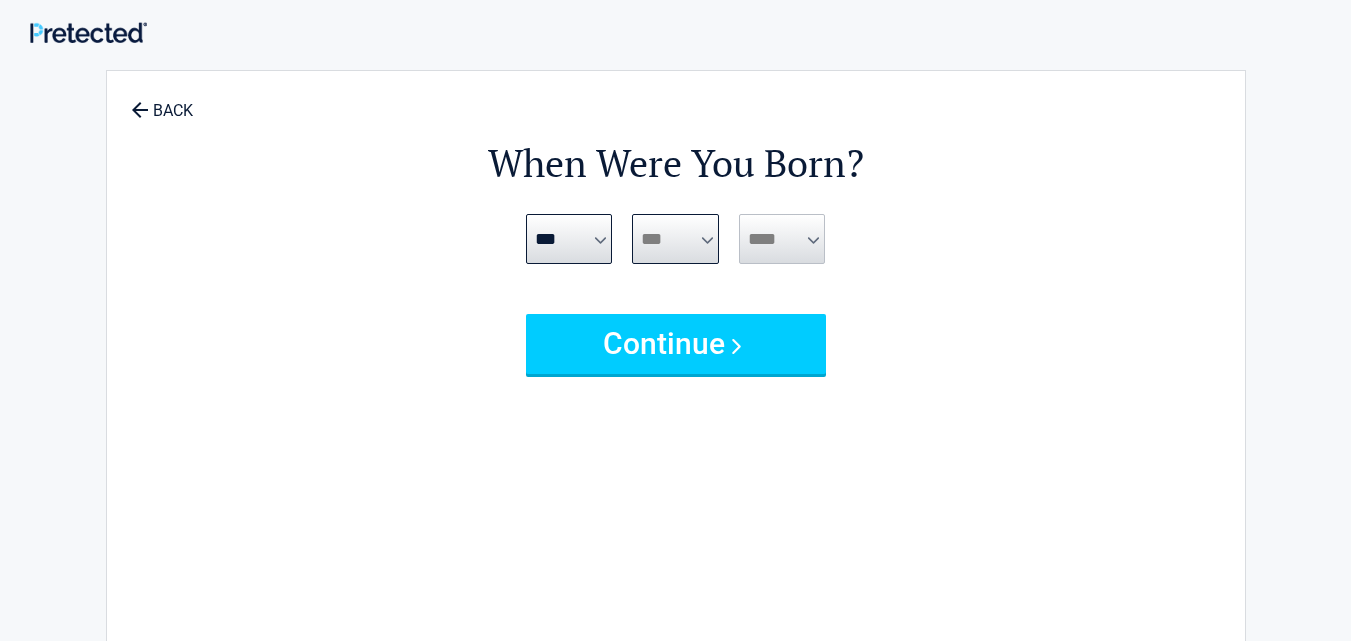 select on "**" 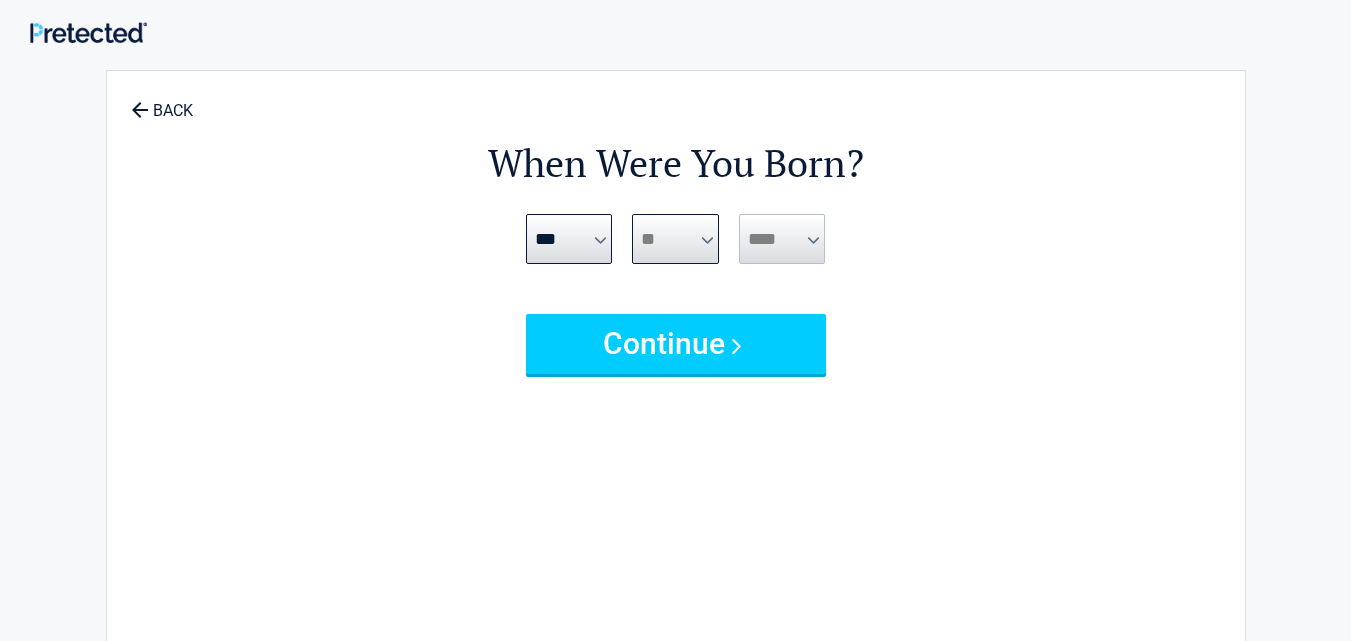 click on "*** * * * * * * * * * ** ** ** ** ** ** ** ** ** ** ** ** ** ** ** ** ** ** ** ** ** **" at bounding box center [675, 239] 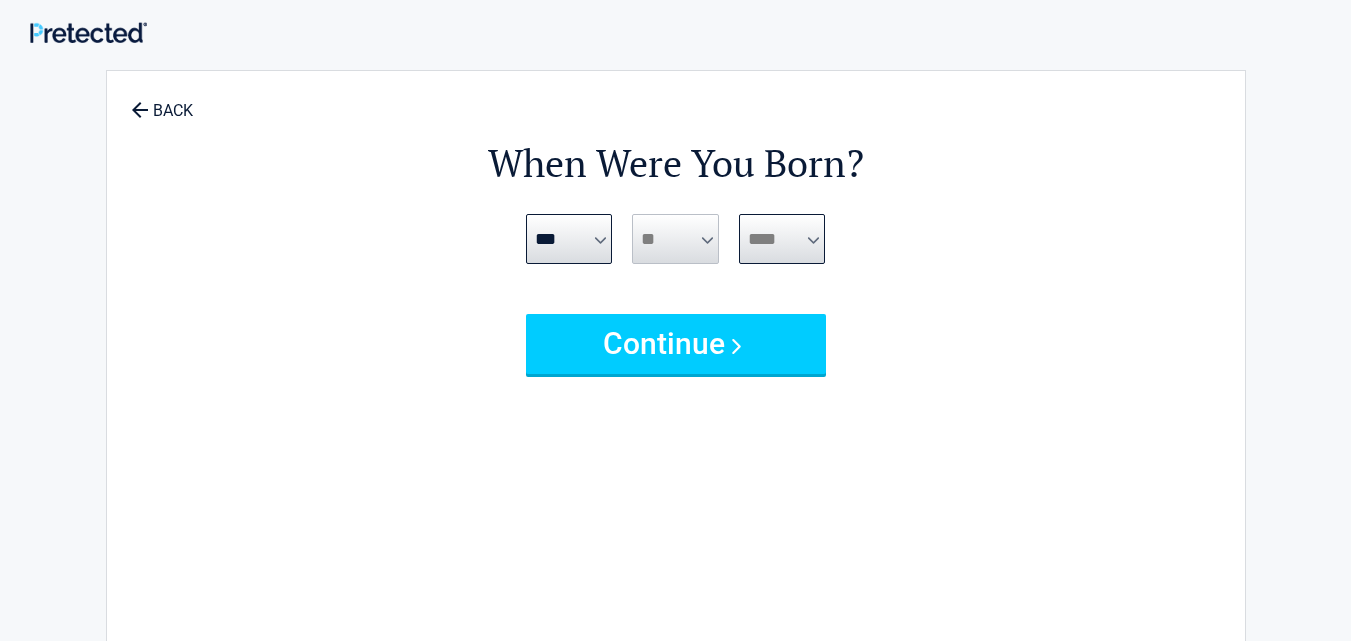click on "****
****
****
****
****
****
****
****
****
****
****
****
****
****
****
****
****
****
****
****
****
****
****
****
****
****
****
****
****
****
****
****
****
****
****
****
****
****
****
****
****
****
****
****
****
****
****
****
****
****
****
****
****
****
****
****
****
****
****
****
****
****
****
****" at bounding box center (782, 239) 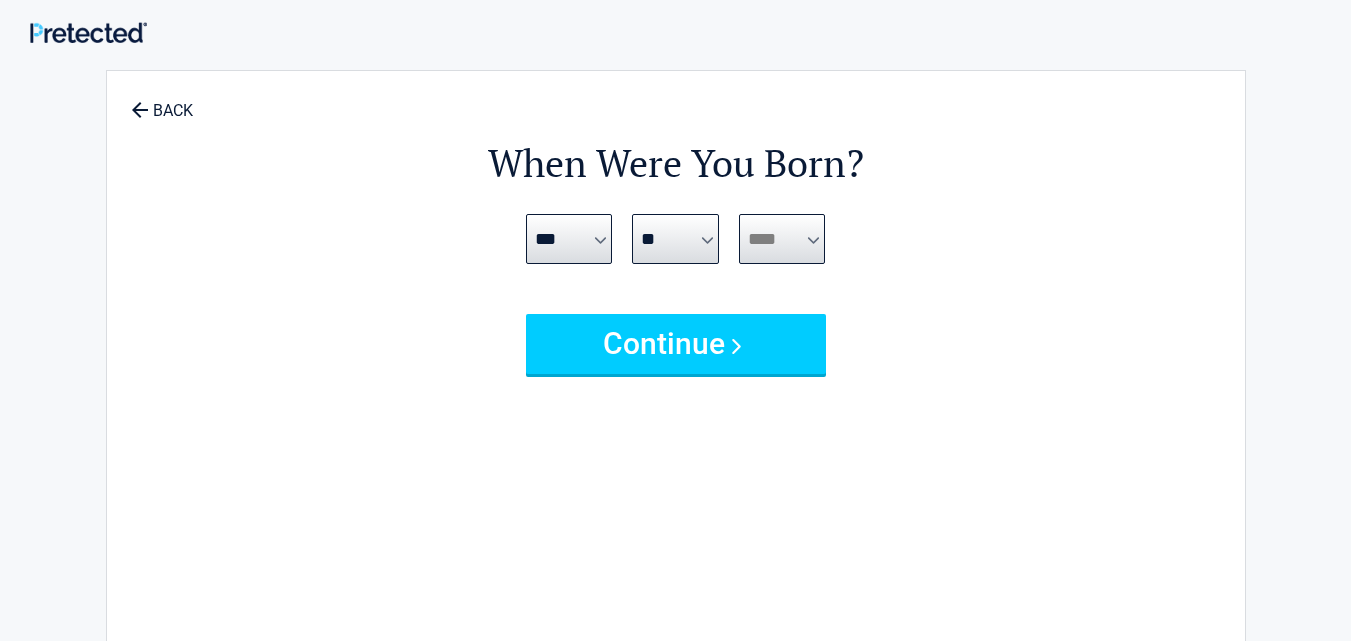 select on "****" 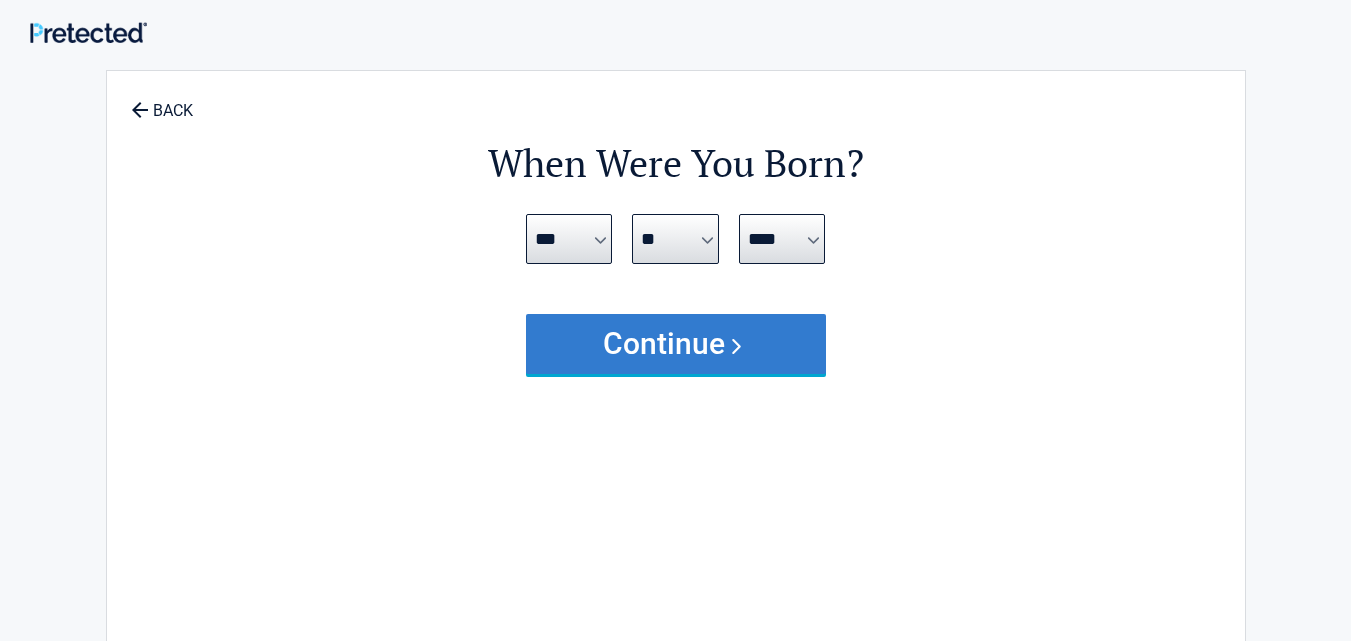 click on "Continue" at bounding box center (676, 344) 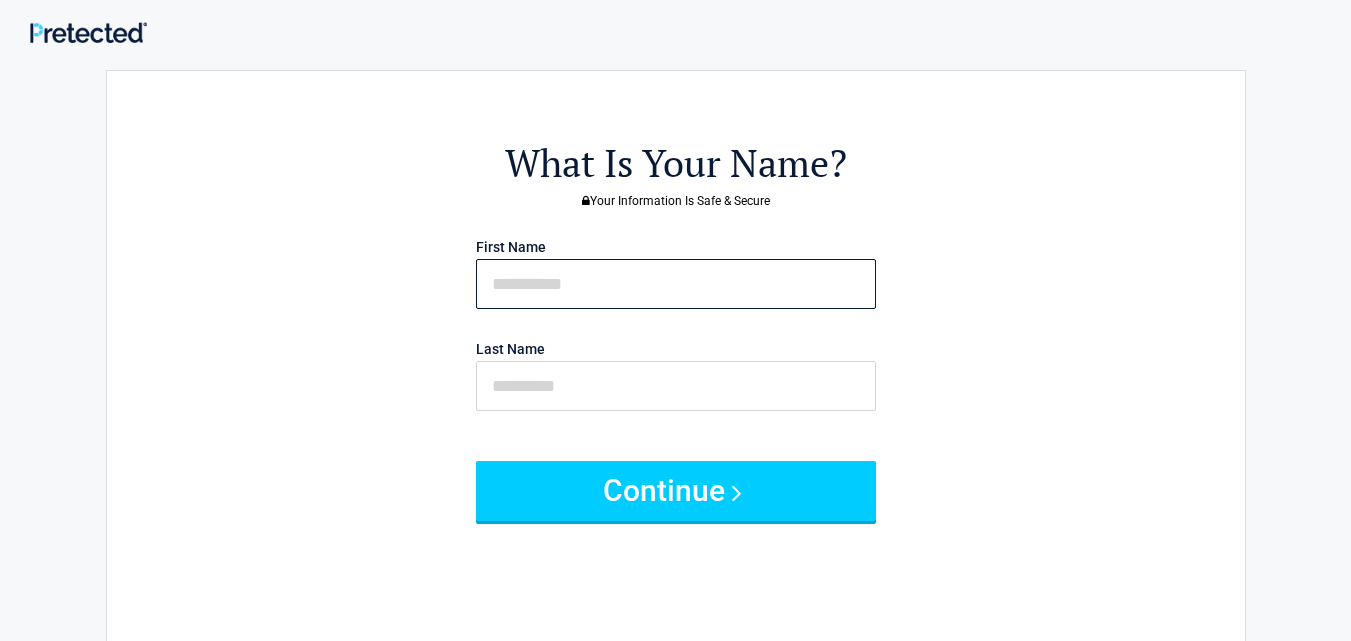 click at bounding box center [676, 284] 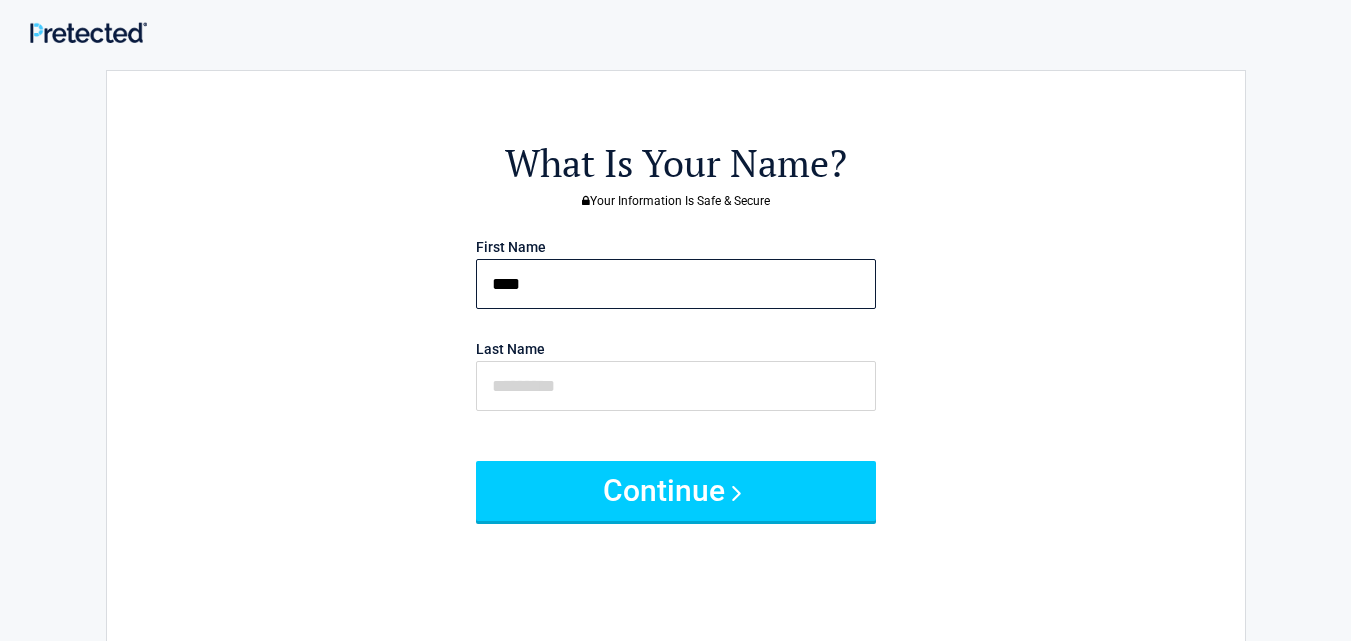 type on "****" 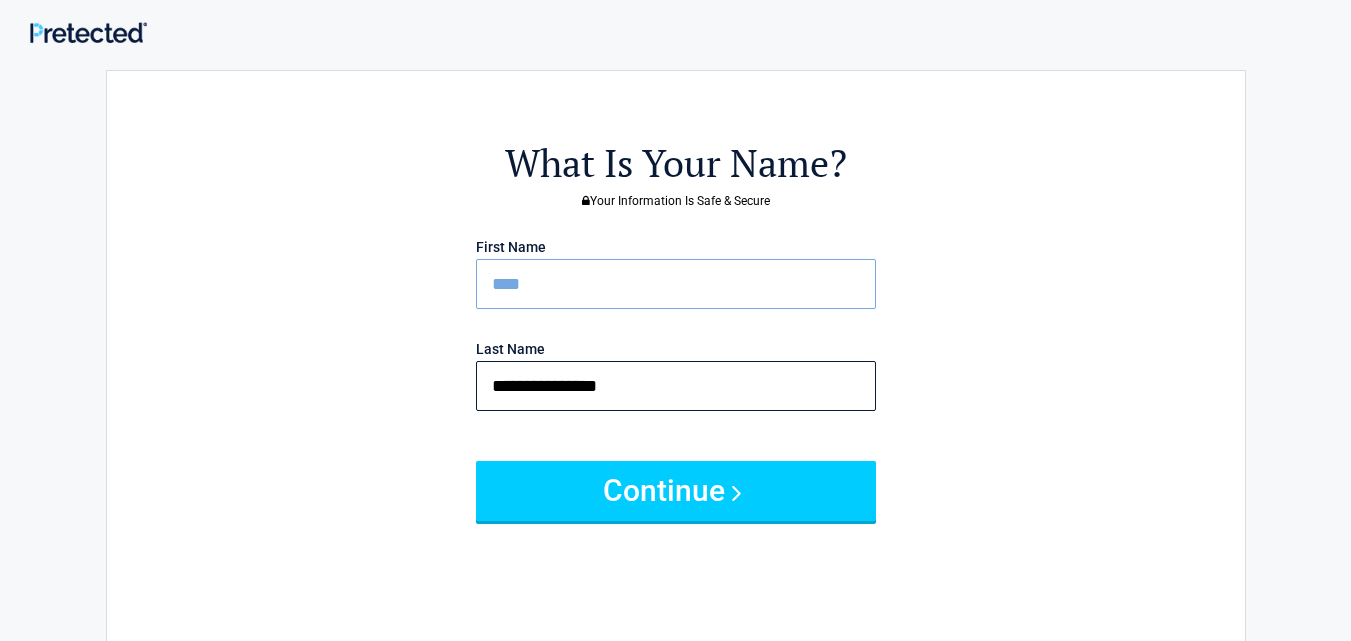 click on "**********" at bounding box center [676, 386] 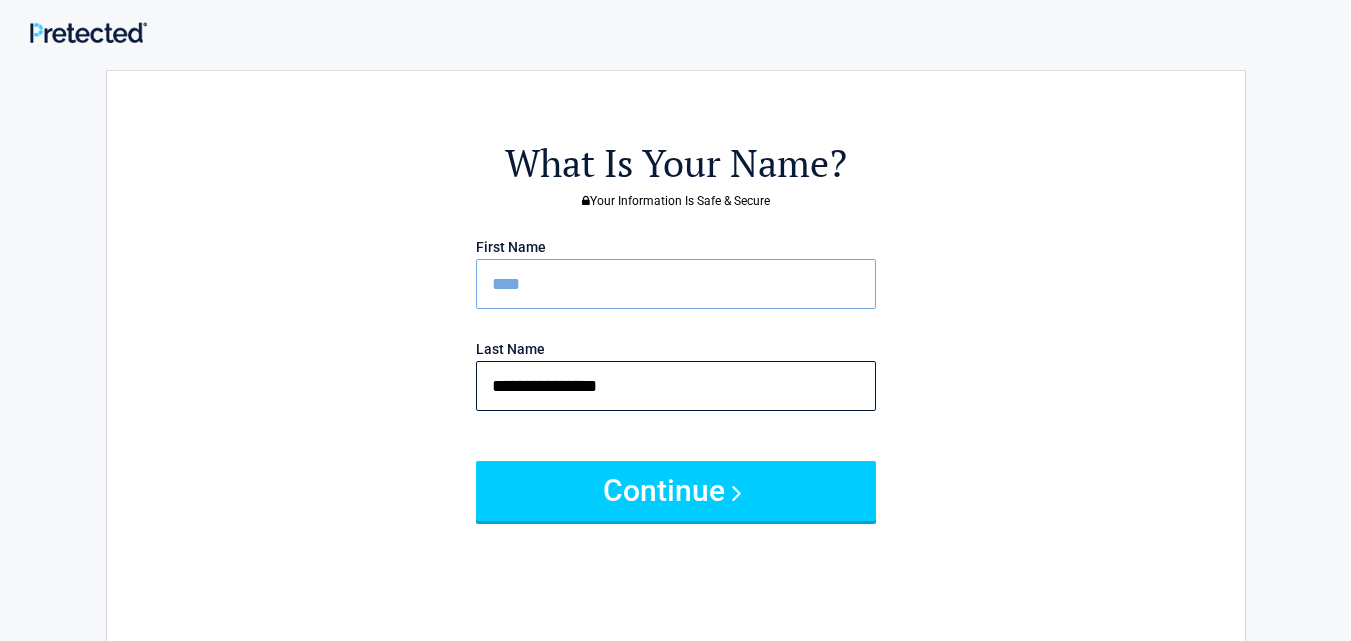 click on "**********" at bounding box center [676, 386] 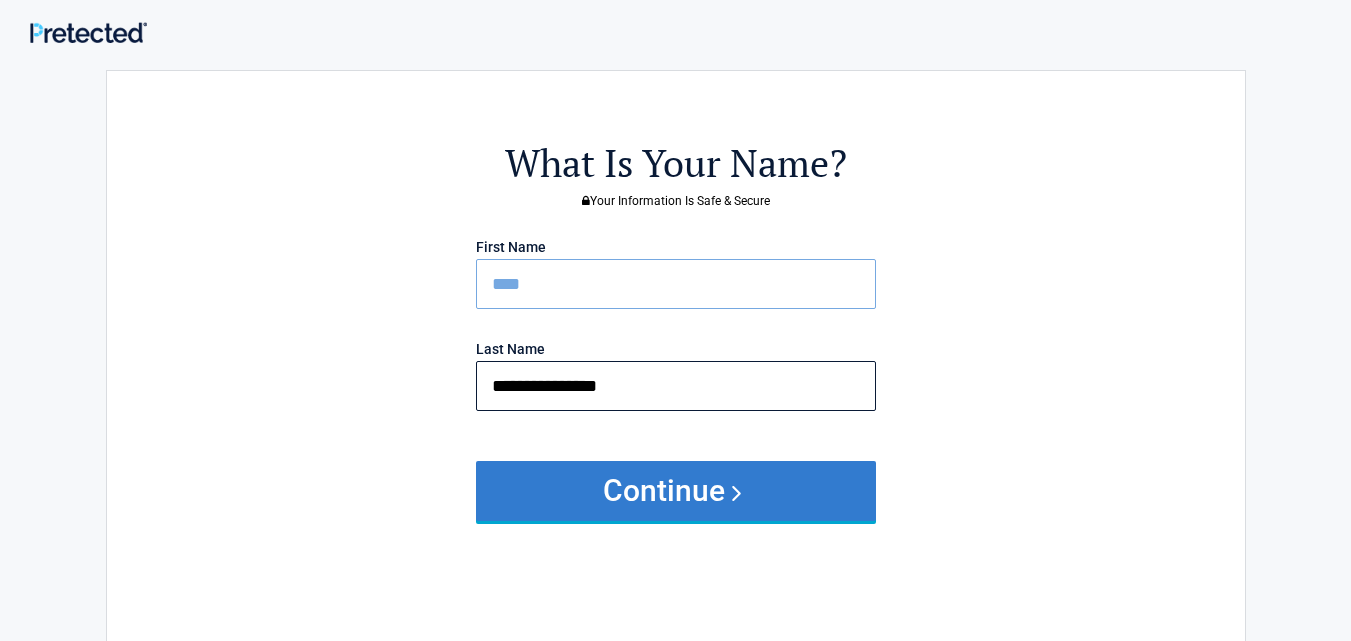 type on "**********" 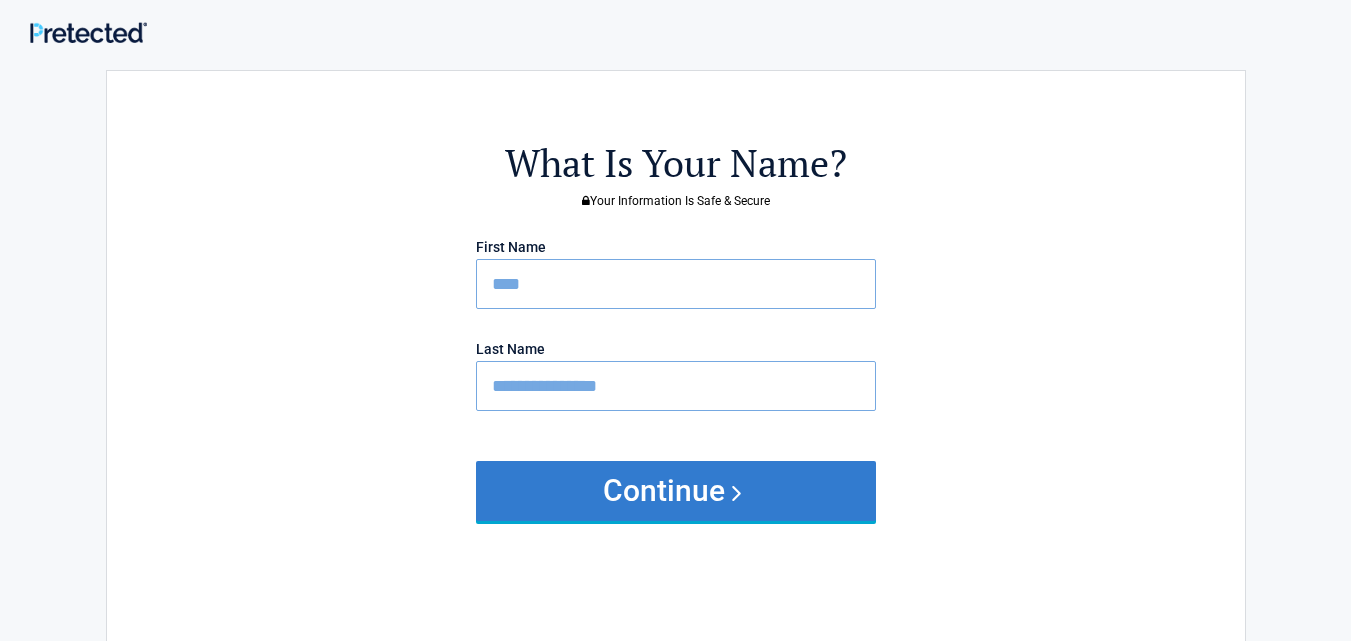 click on "Continue" at bounding box center [676, 491] 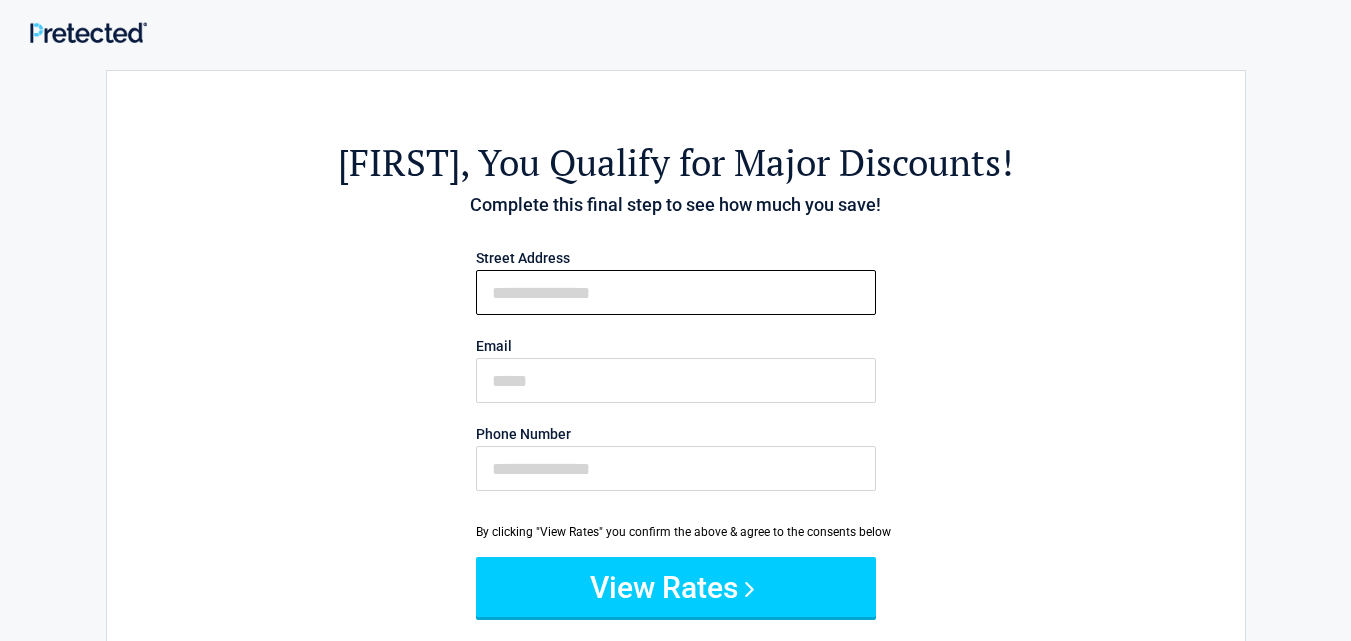 click on "First Name" at bounding box center (676, 292) 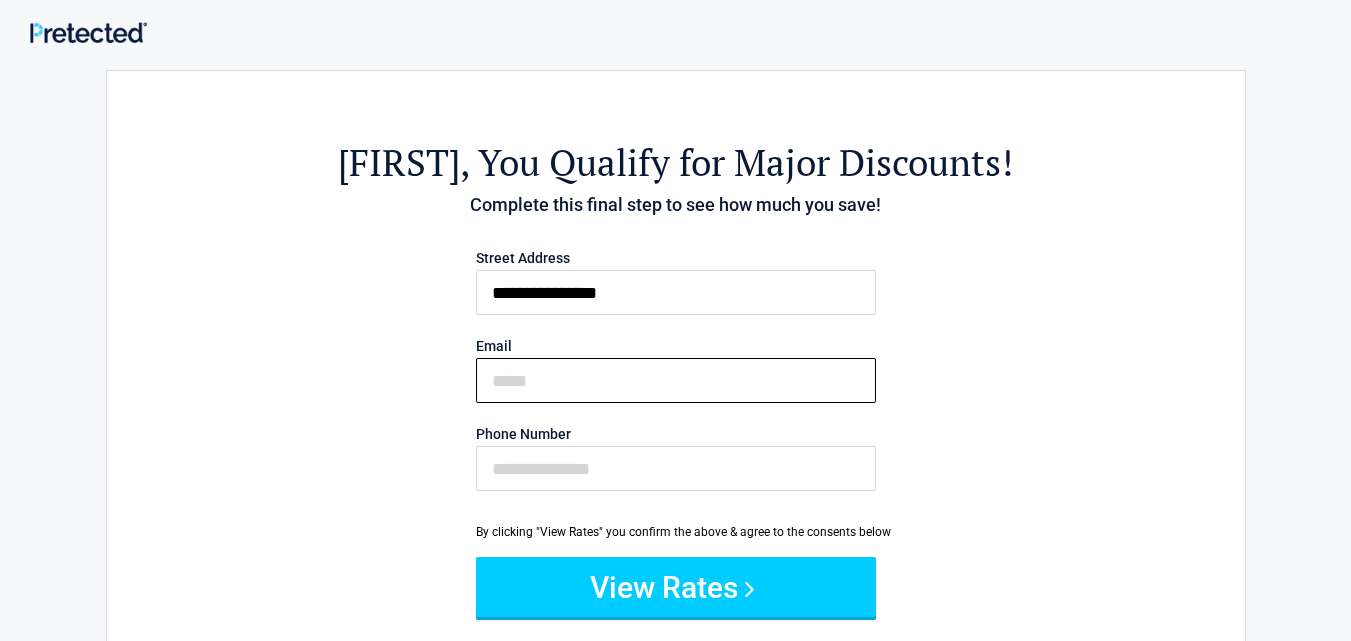 click on "Email" at bounding box center (676, 380) 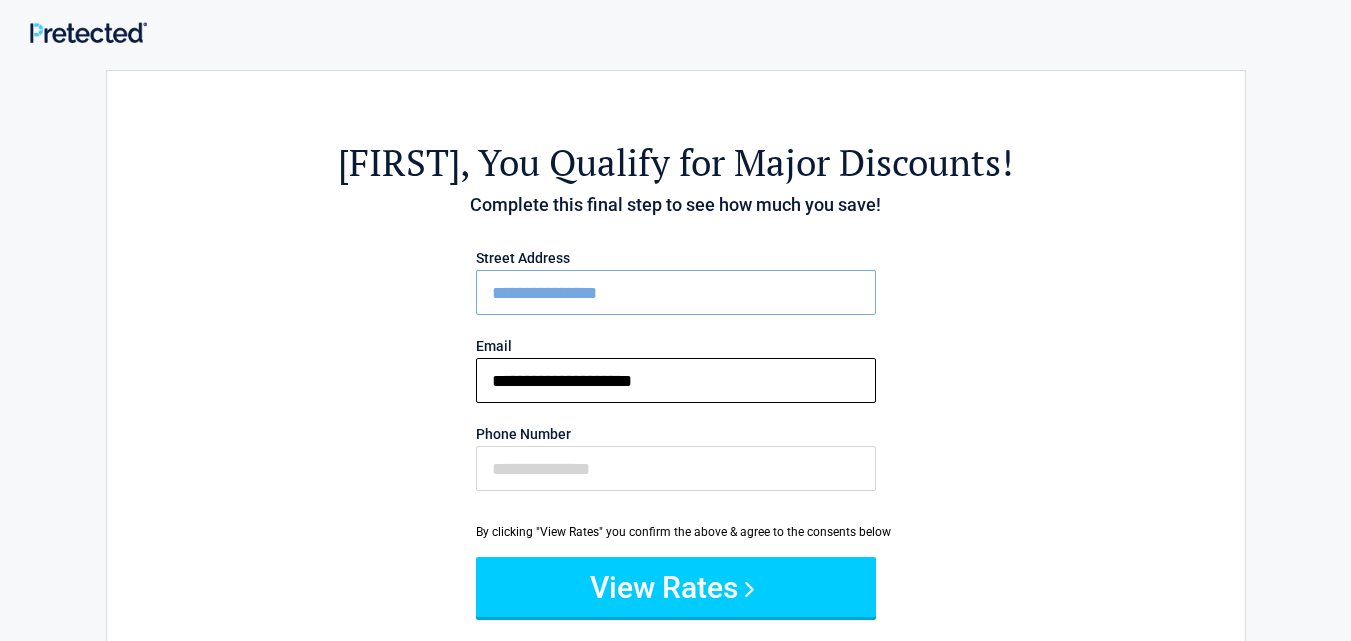 type on "**********" 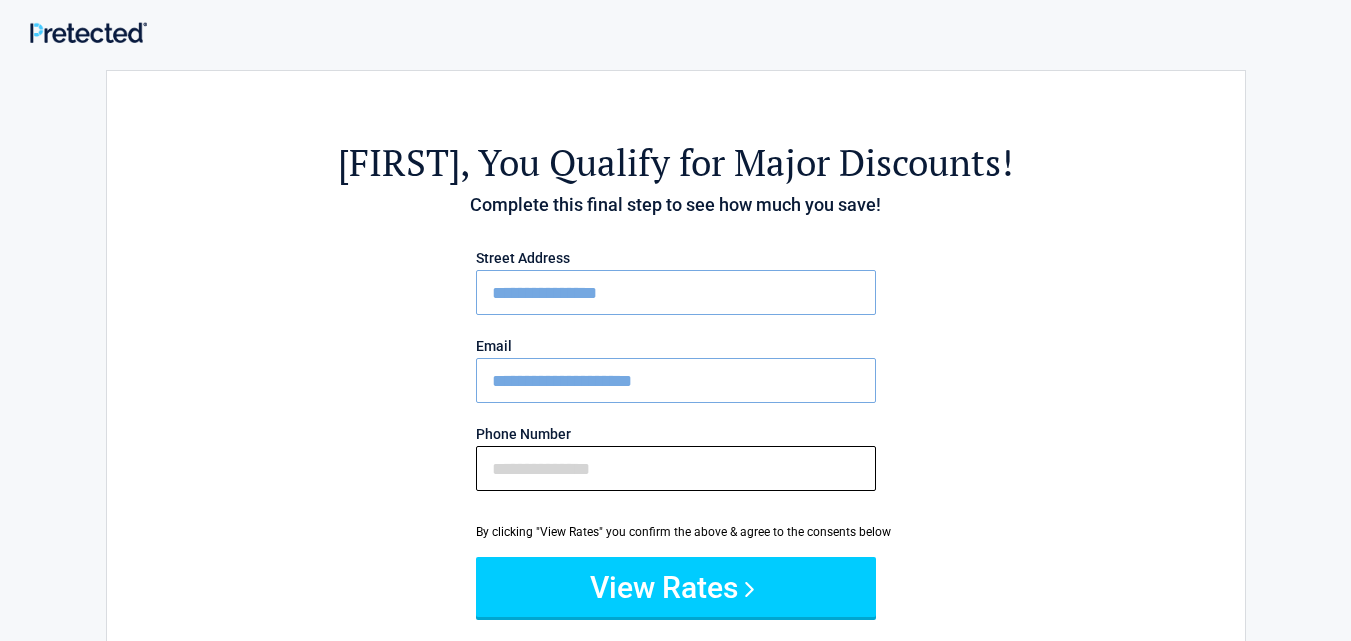 click on "Phone Number" at bounding box center [676, 468] 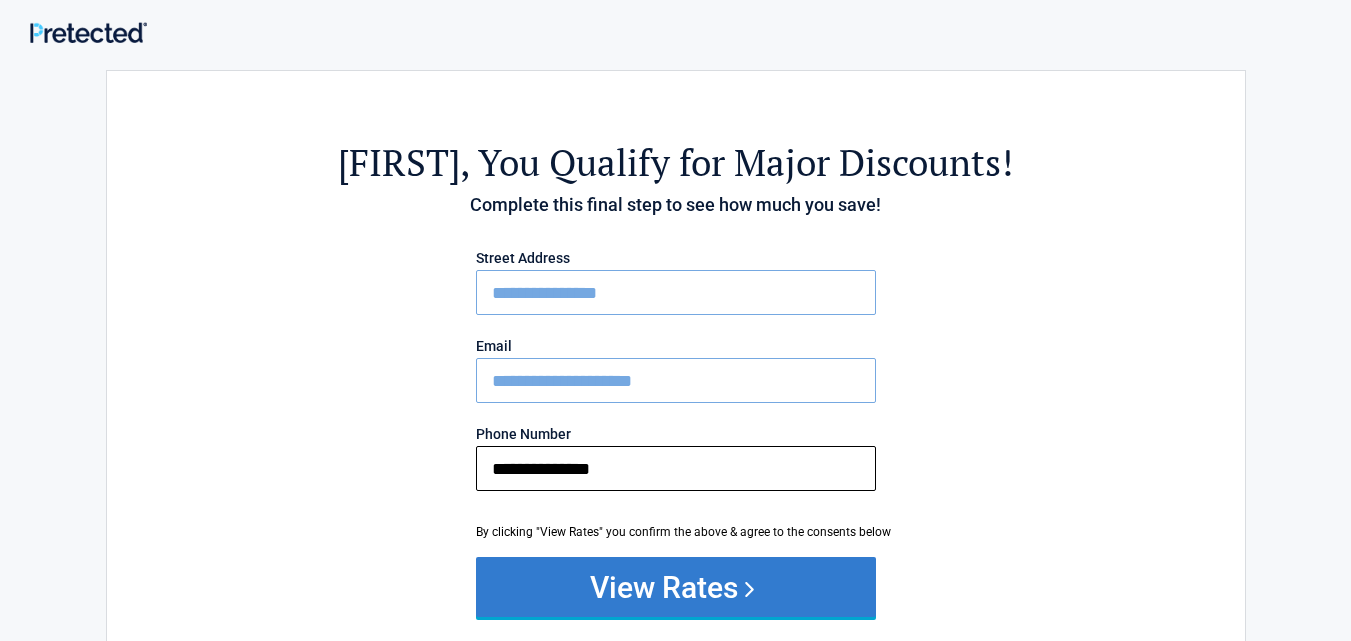 type on "**********" 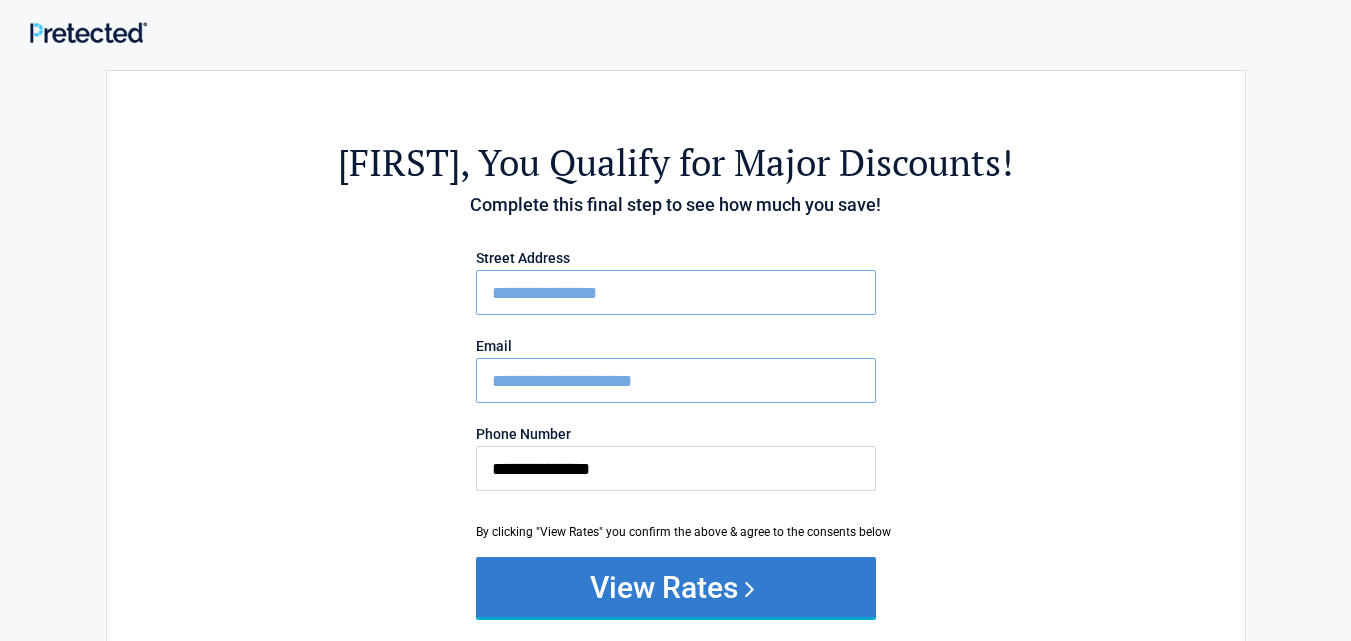 click on "View Rates" at bounding box center (676, 587) 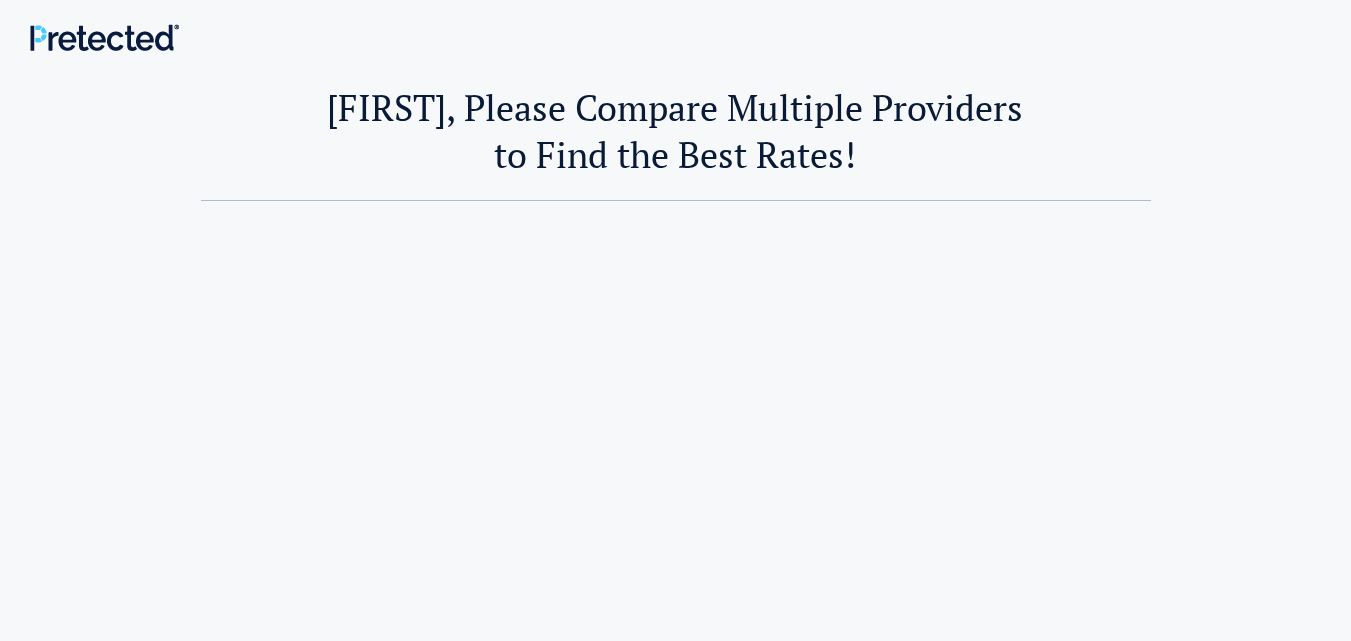 scroll, scrollTop: 0, scrollLeft: 0, axis: both 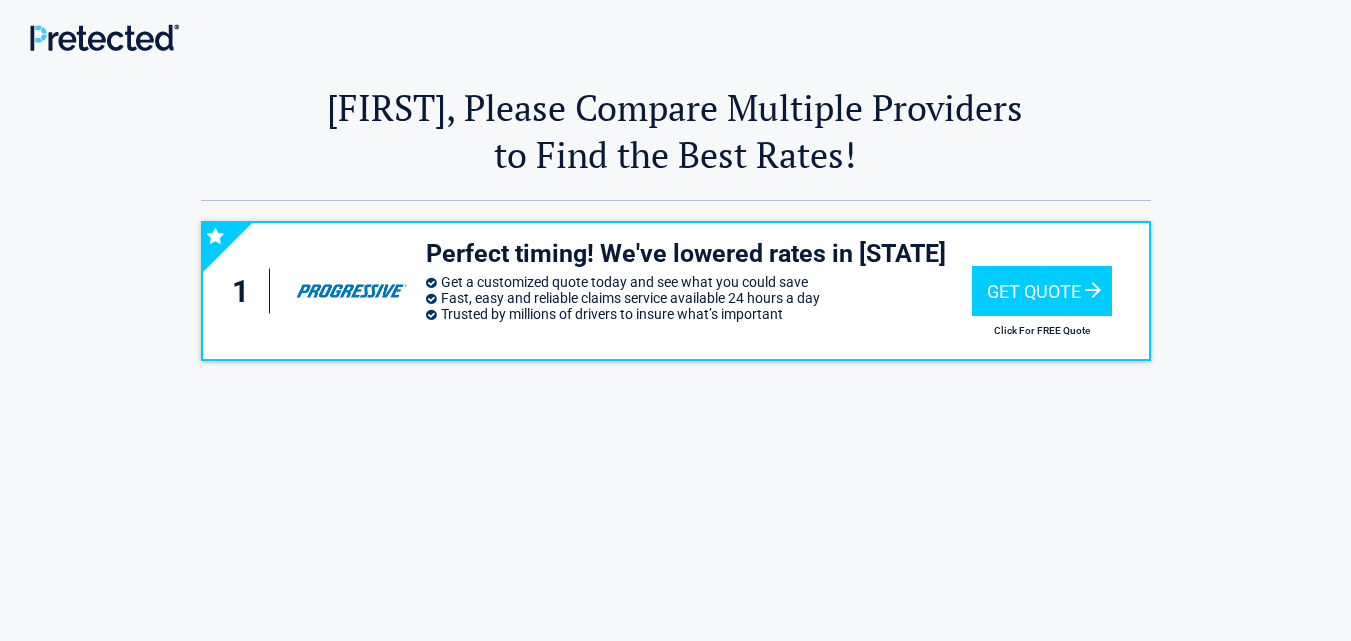 click on "1
Perfect timing! We've lowered rates in [STATE]
Get a customized quote today and see what you could save
Fast, easy and reliable claims service available 24 hours a day
Trusted by millions of drivers to insure what’s important
Get Quote
Click For FREE Quote" at bounding box center [676, 492] 